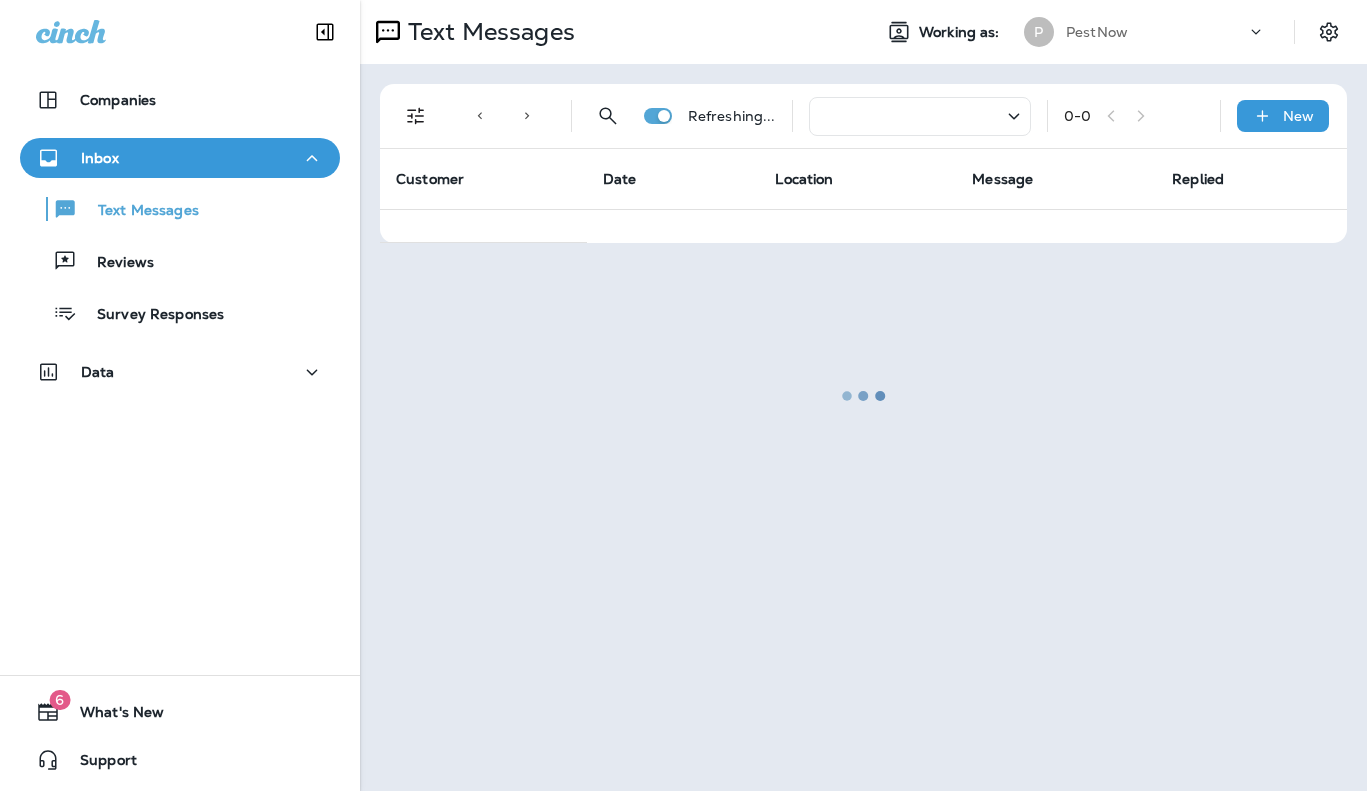 scroll, scrollTop: 0, scrollLeft: 0, axis: both 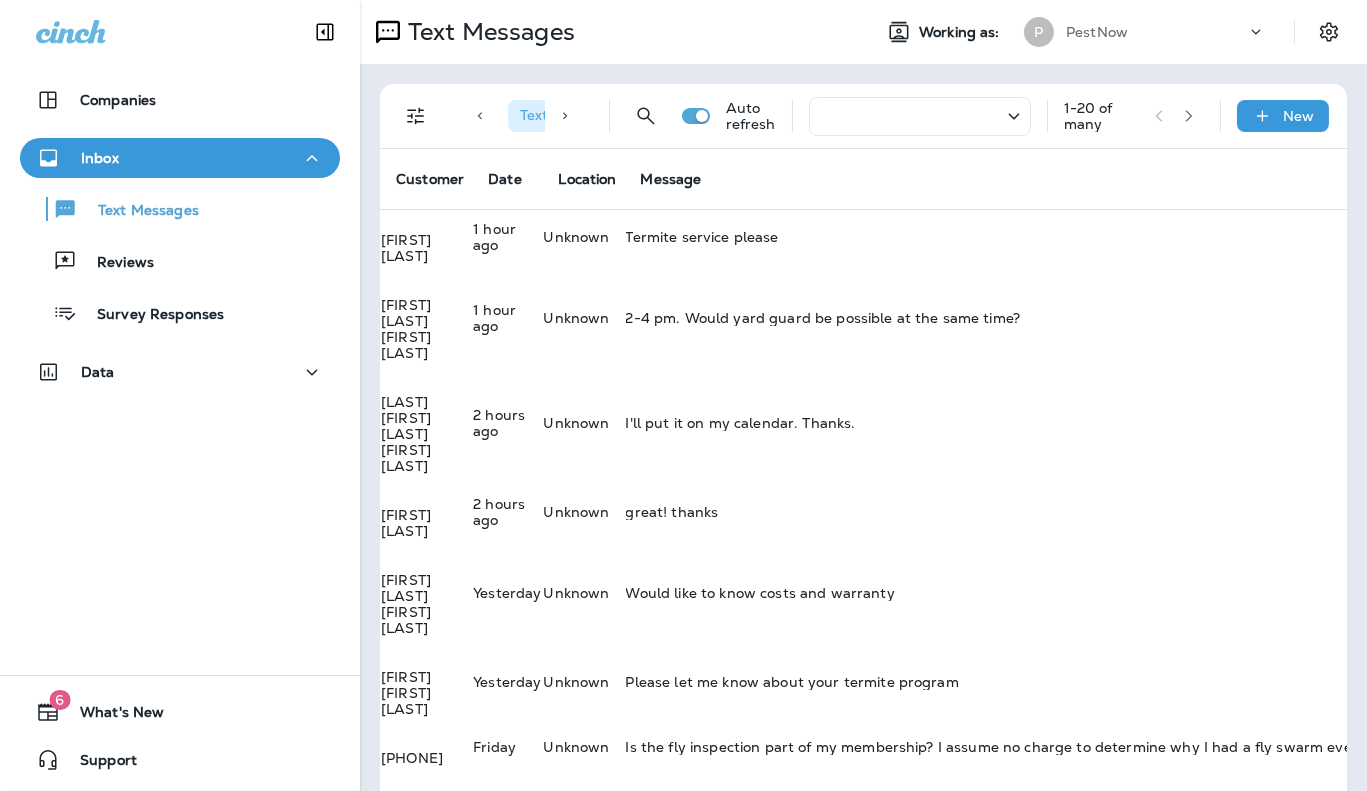 click on "Text Messages" at bounding box center (607, 32) 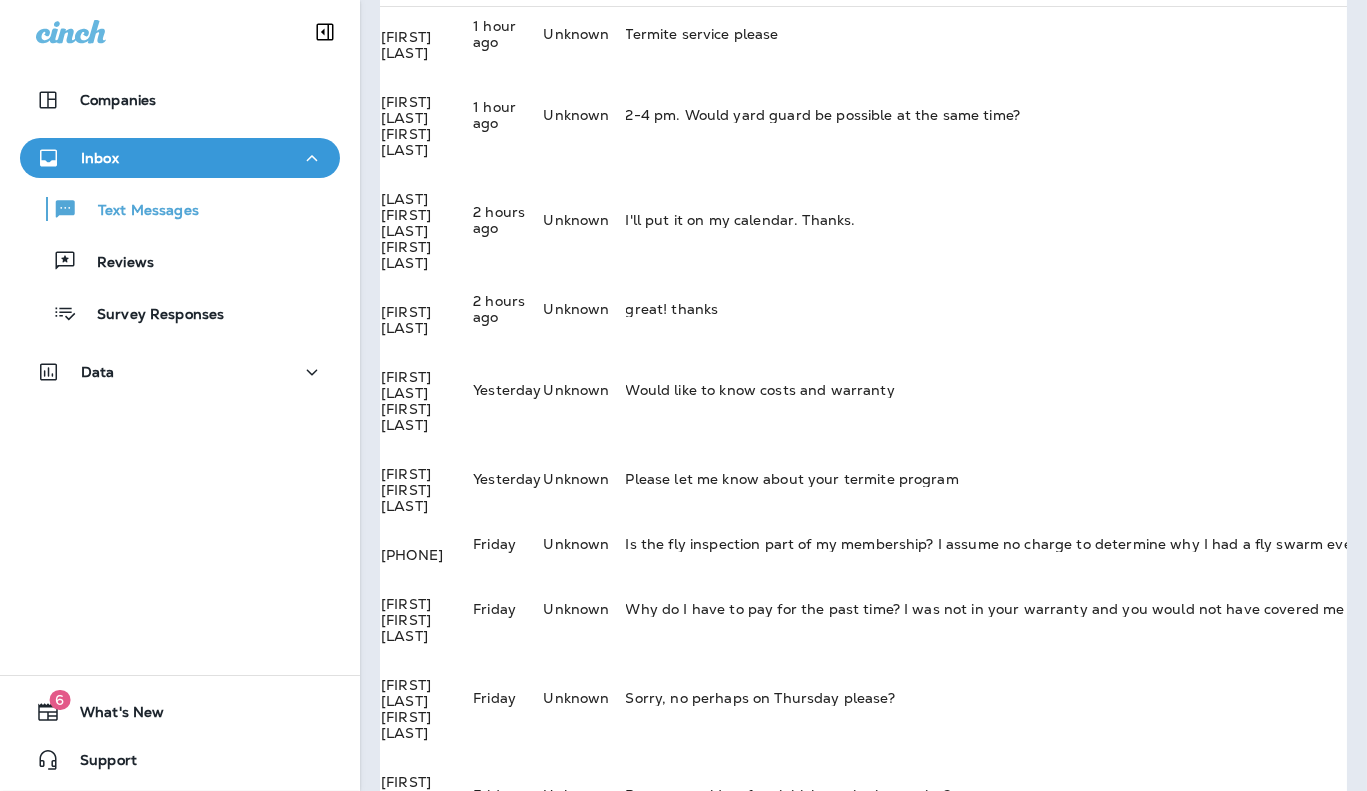 scroll, scrollTop: 0, scrollLeft: 0, axis: both 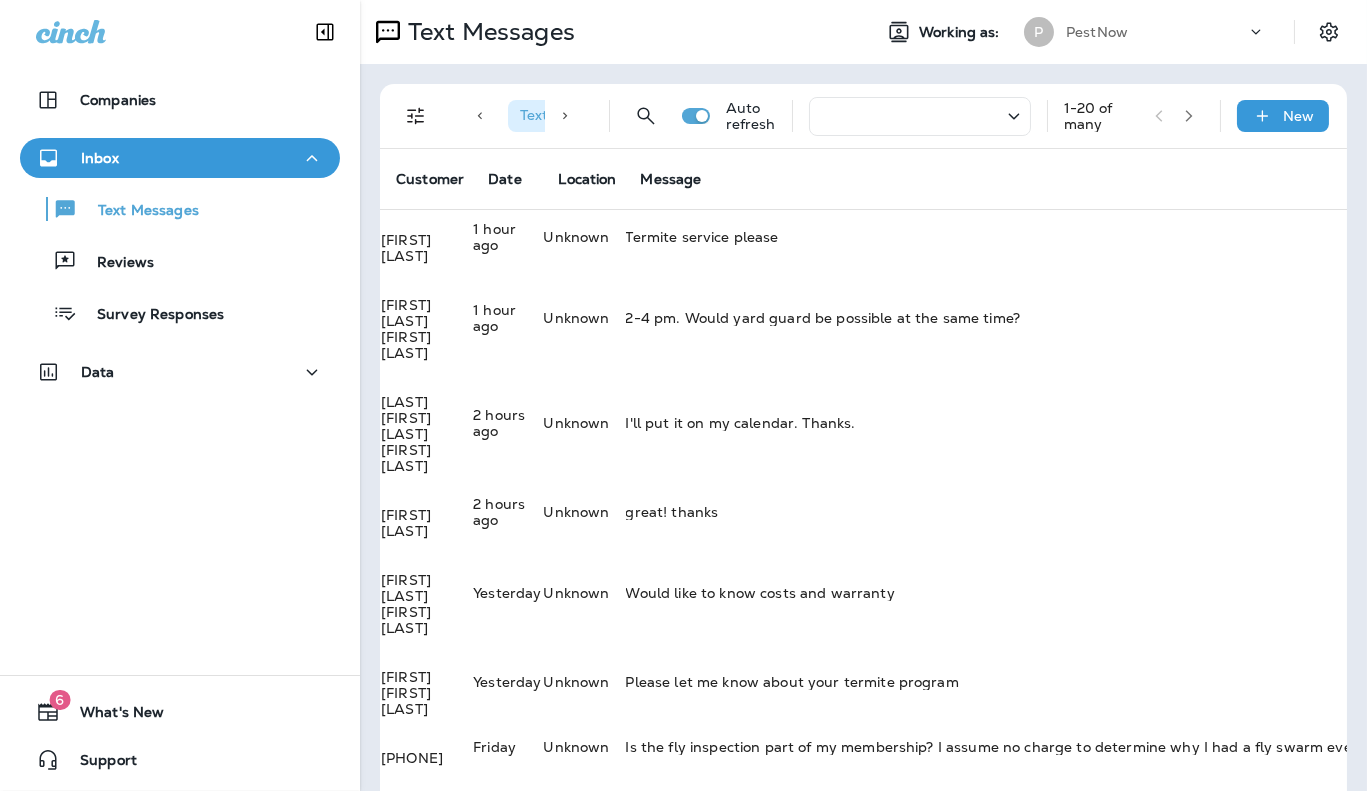 click 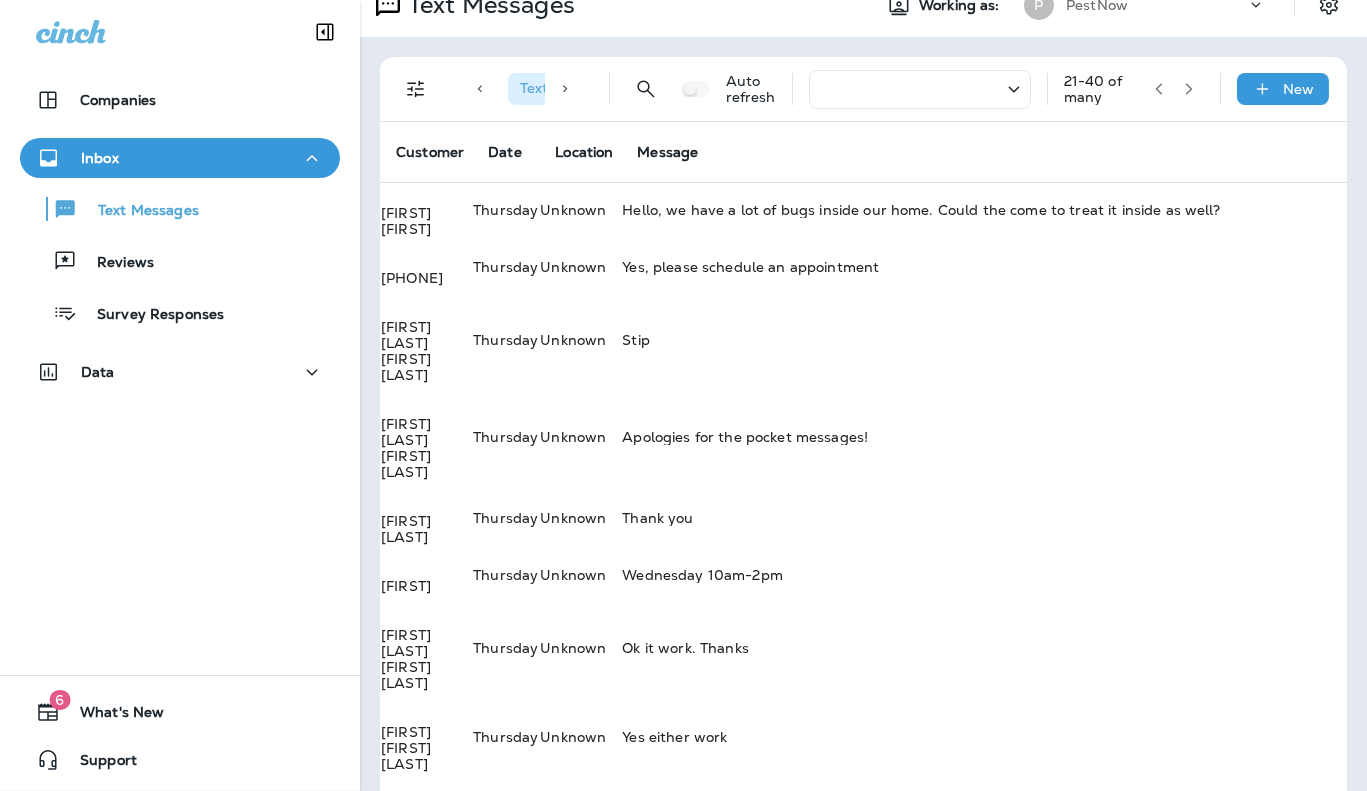 scroll, scrollTop: 0, scrollLeft: 0, axis: both 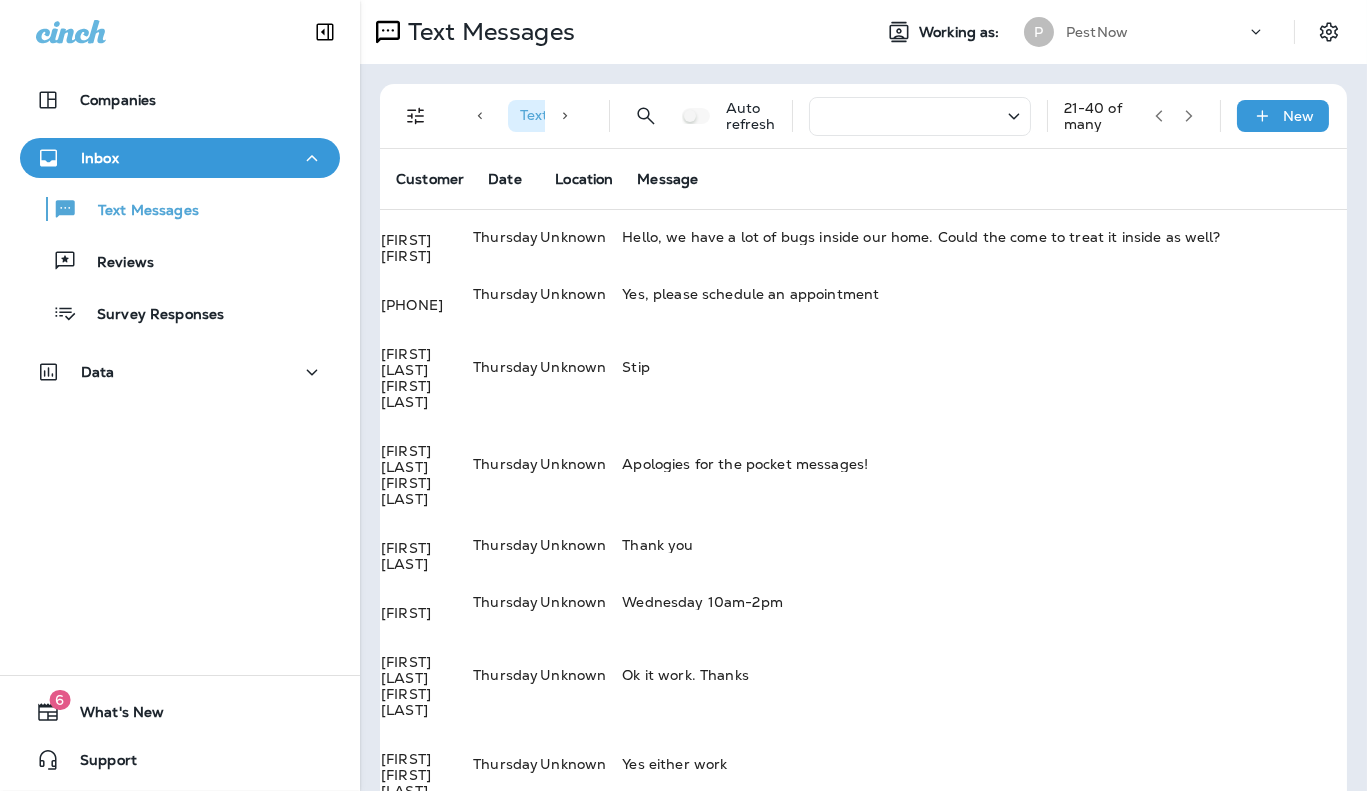 click 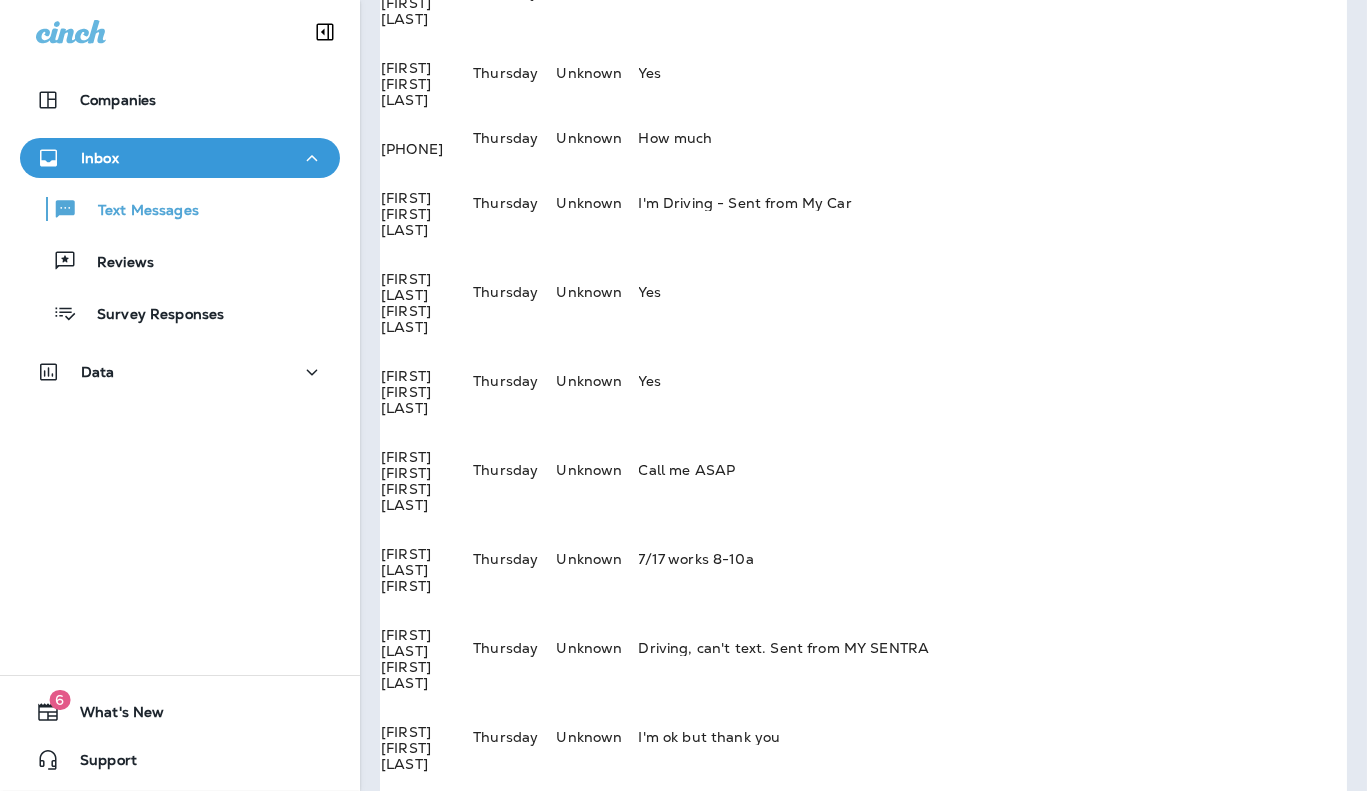 scroll, scrollTop: 400, scrollLeft: 0, axis: vertical 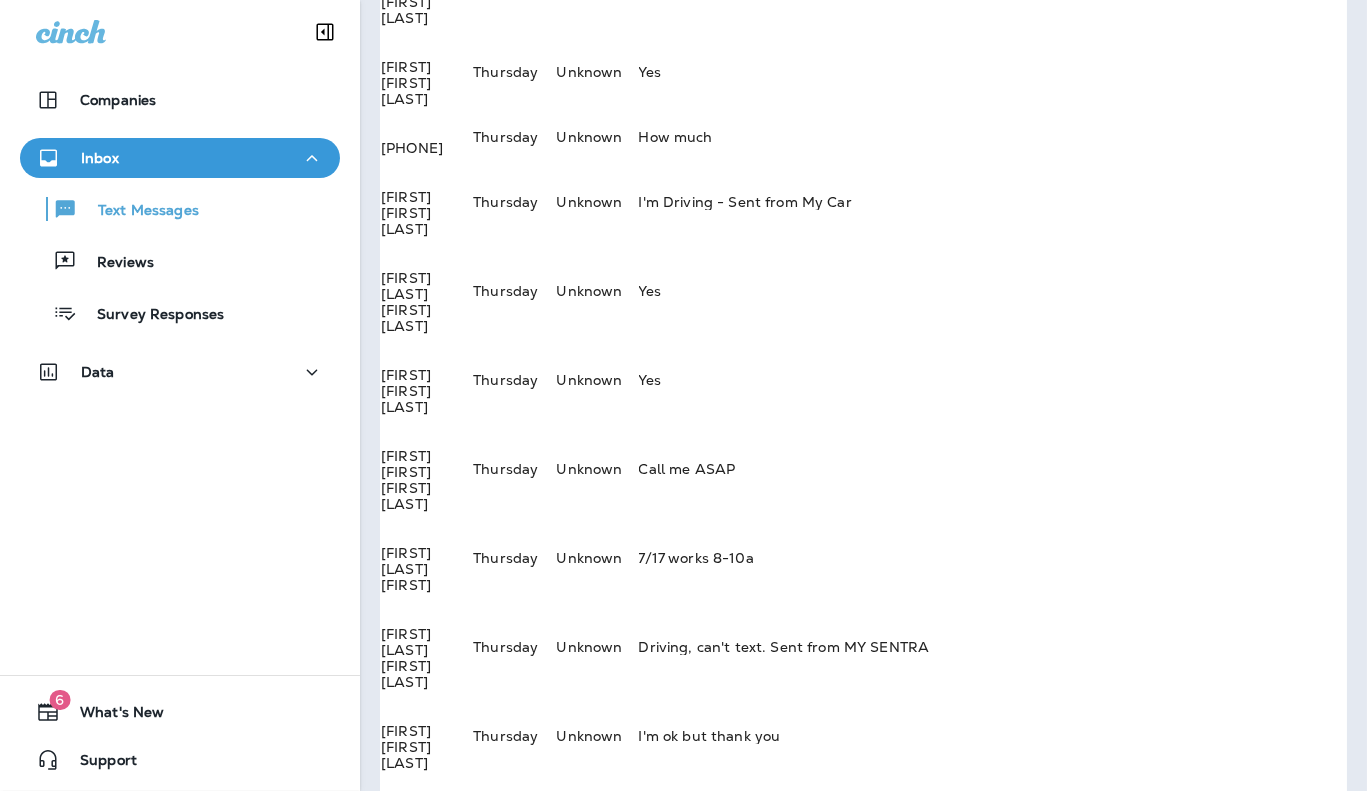 click on "Driving, can't text.
Sent from MY SENTRA" at bounding box center (1797, 647) 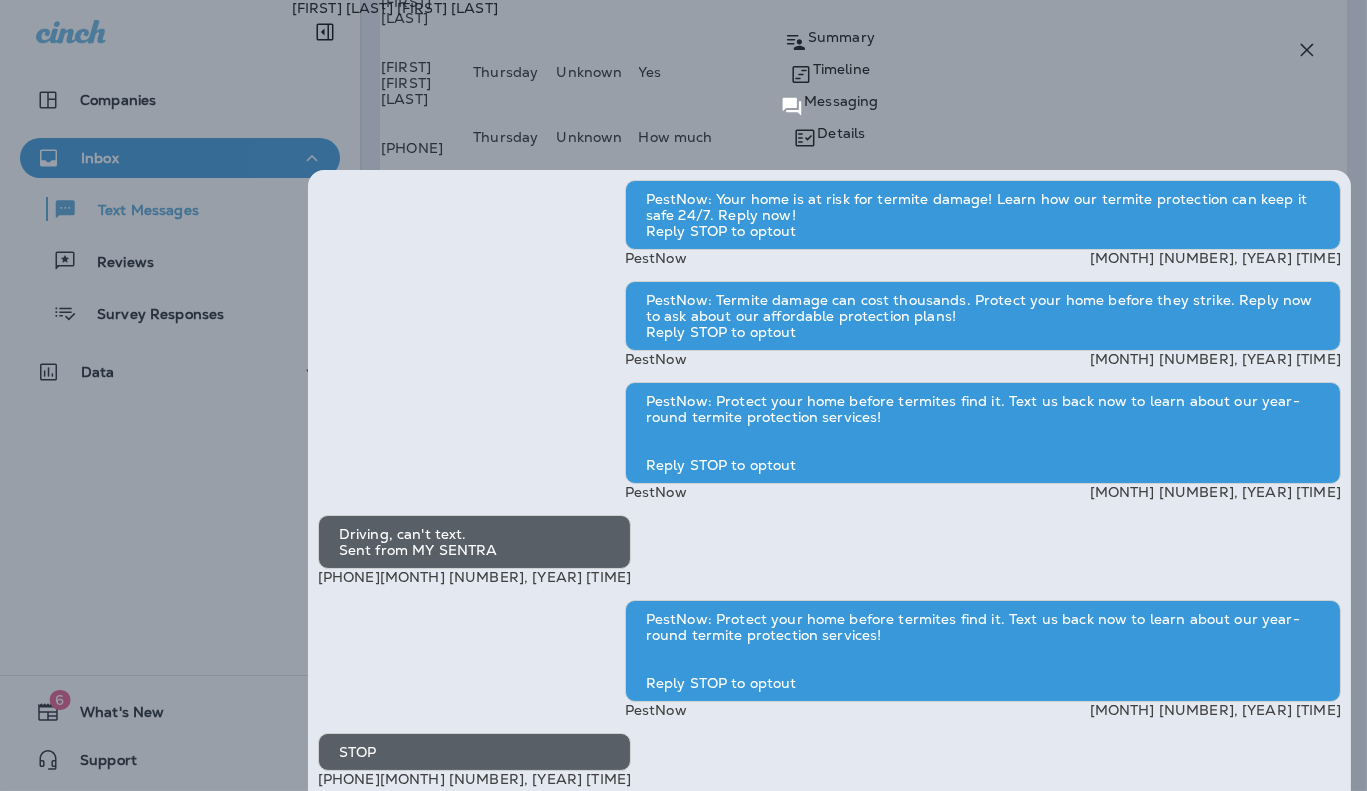 scroll, scrollTop: -267, scrollLeft: 0, axis: vertical 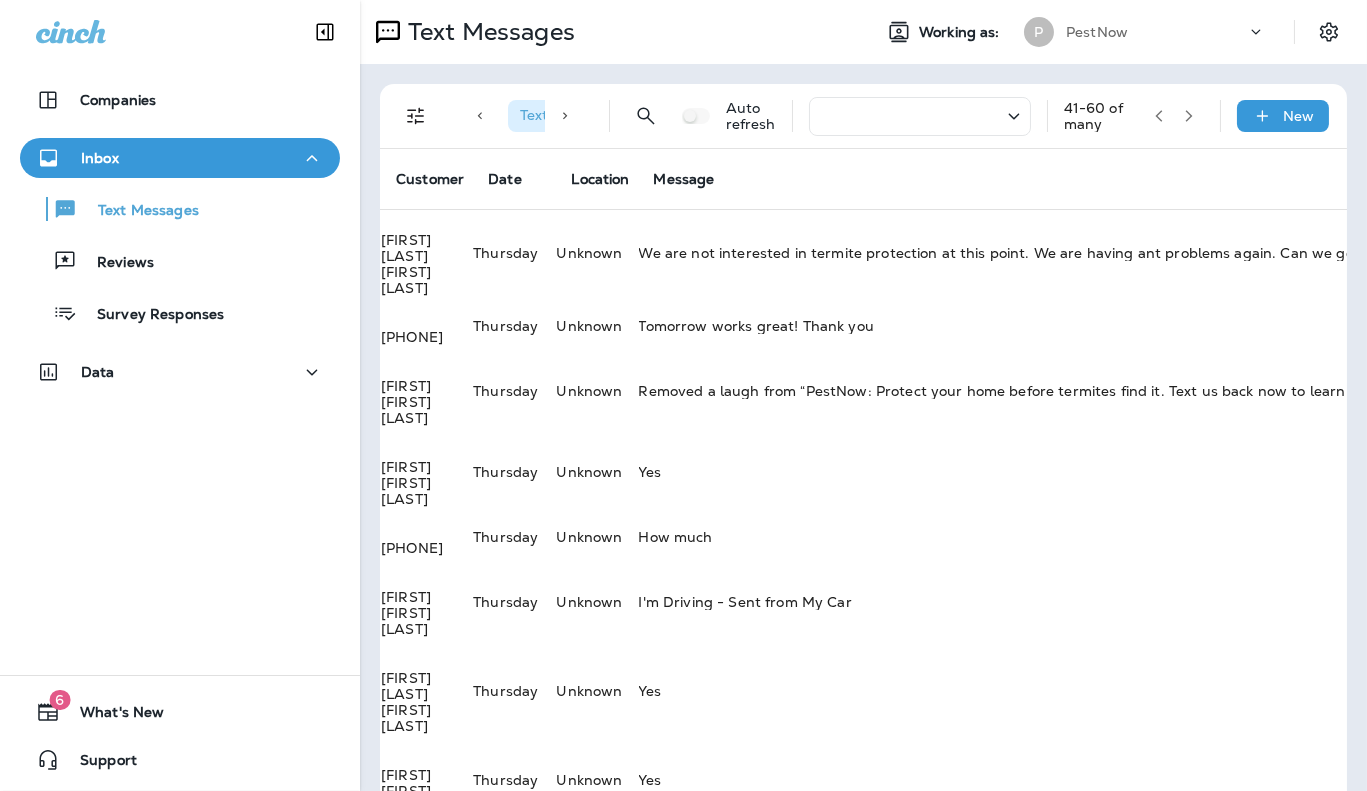 click 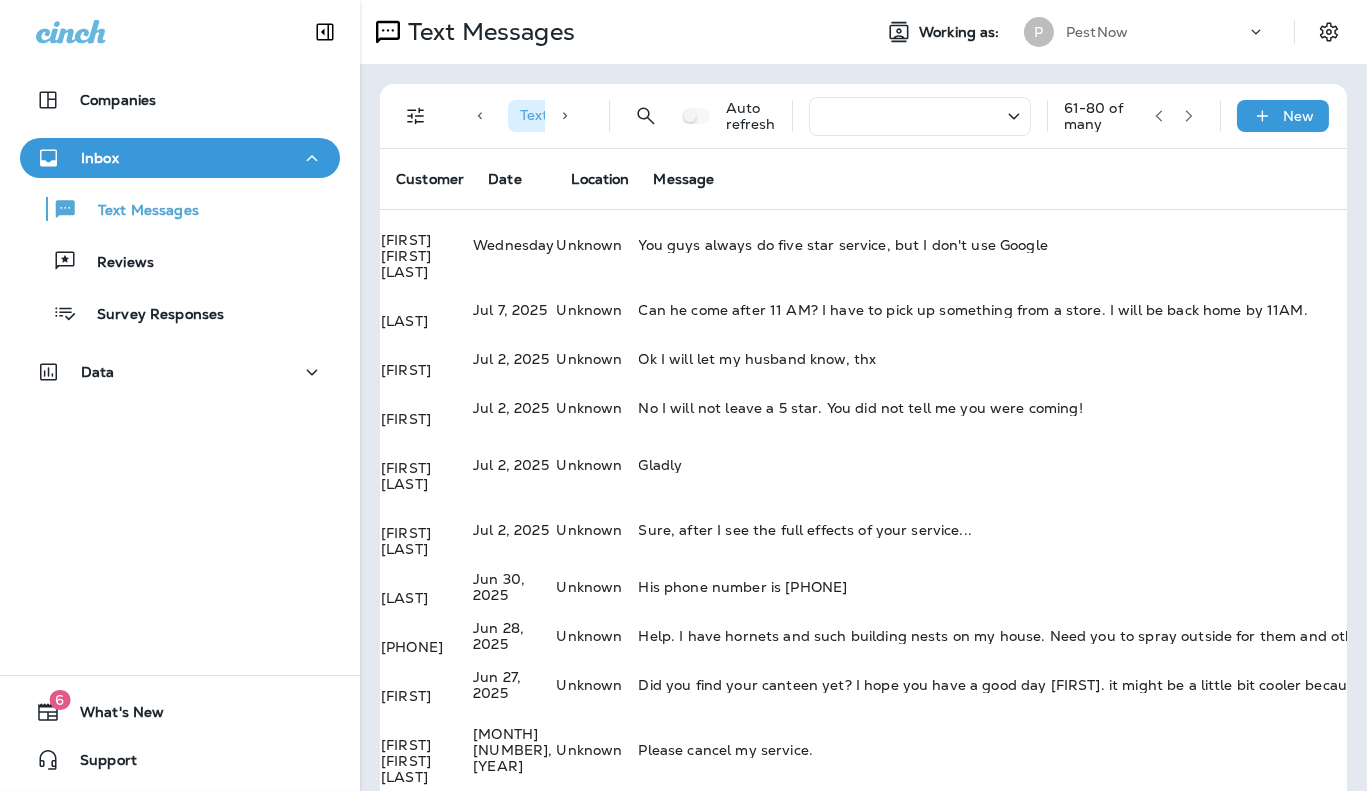 click at bounding box center [920, 116] 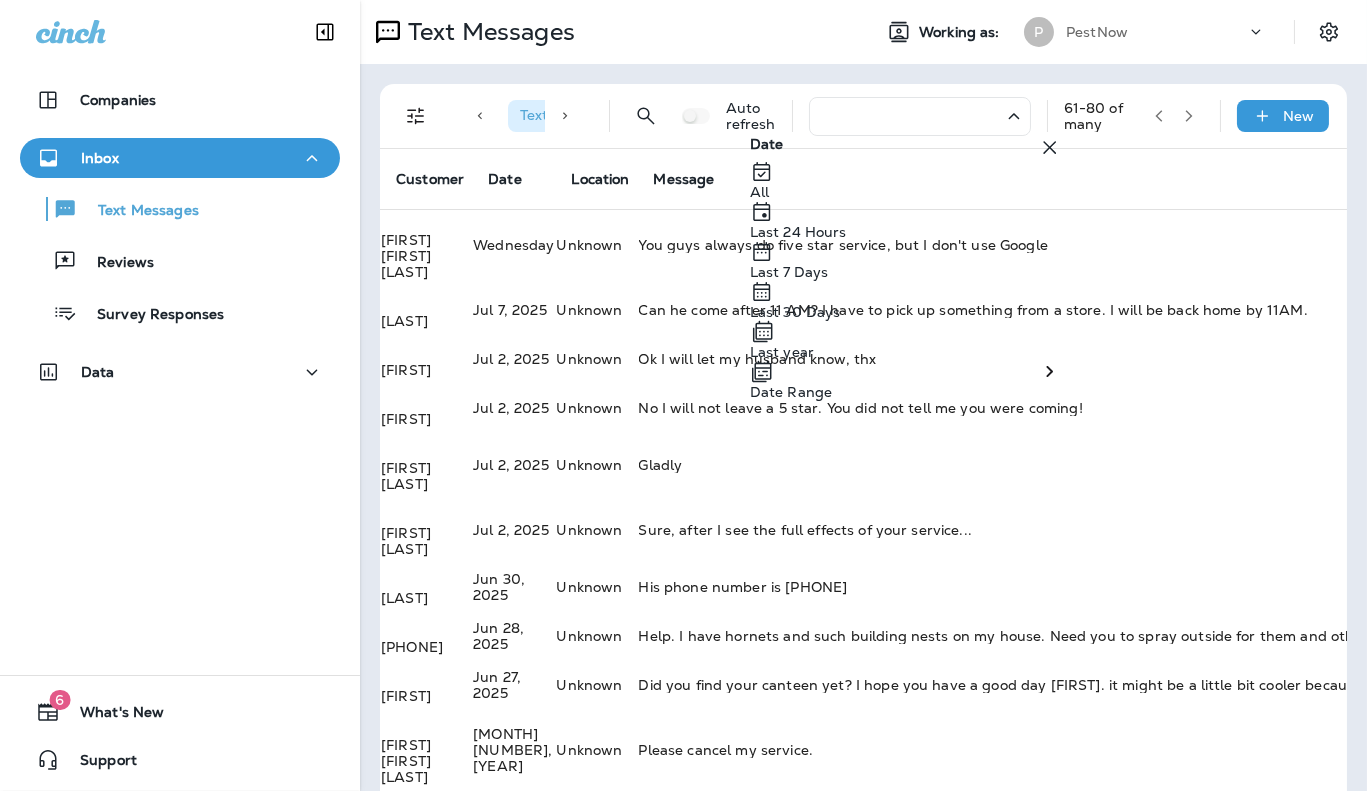 click at bounding box center (920, 116) 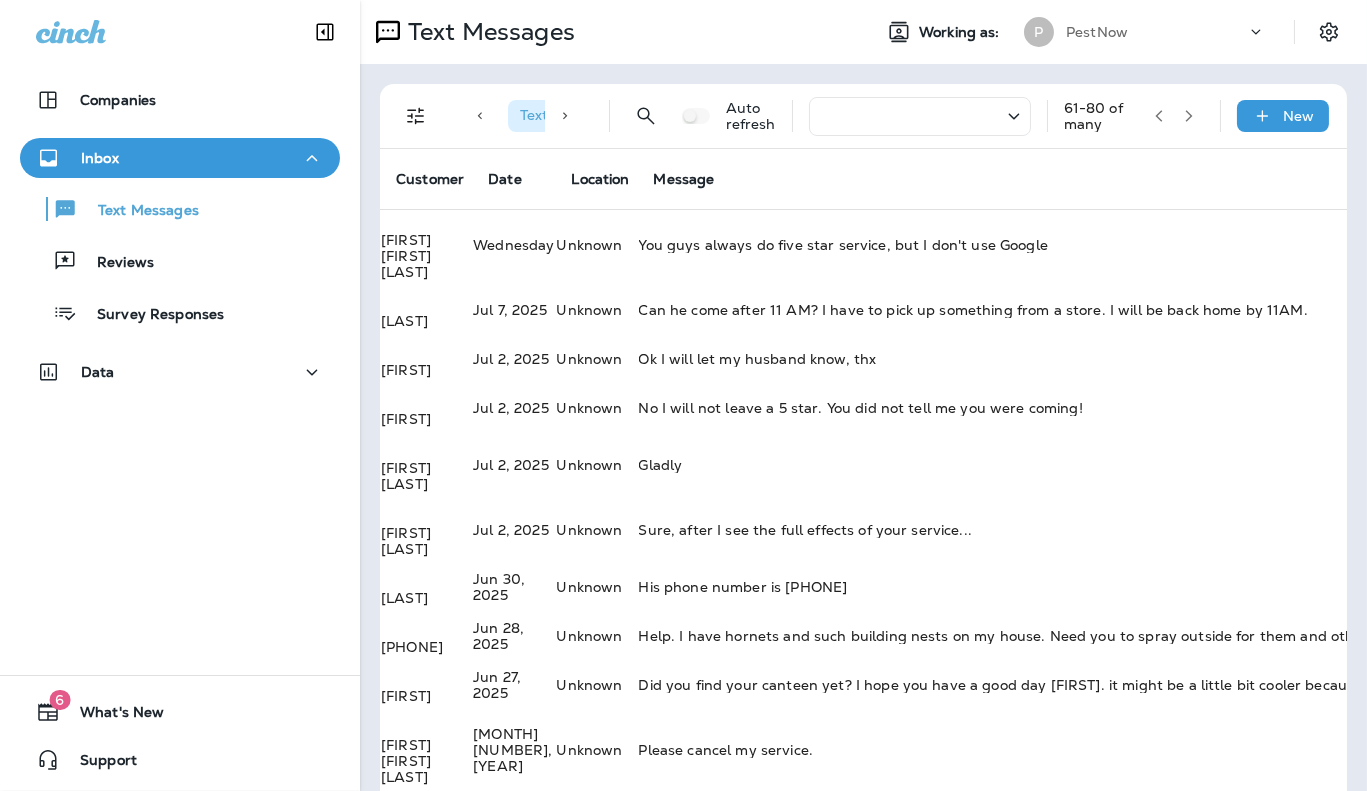 click at bounding box center (920, 116) 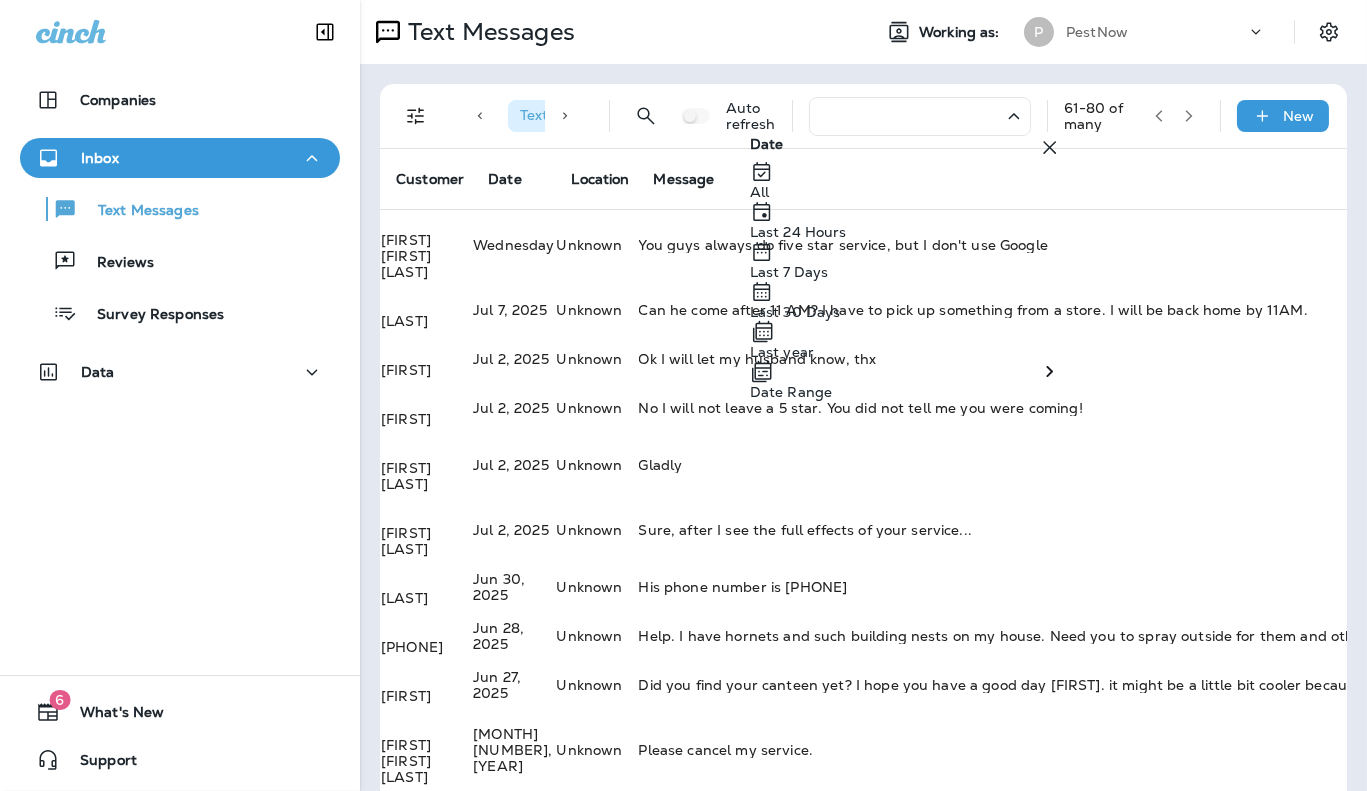 click at bounding box center [920, 116] 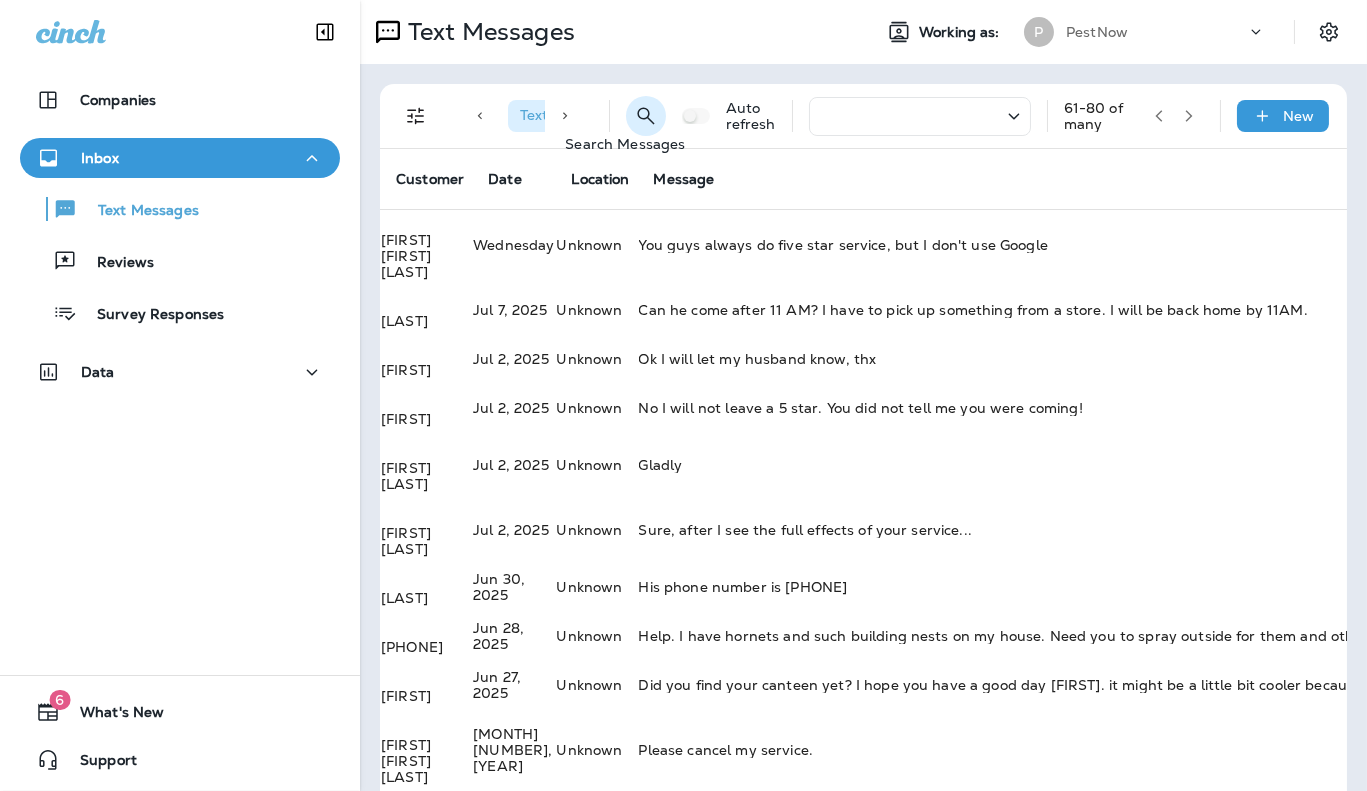 click 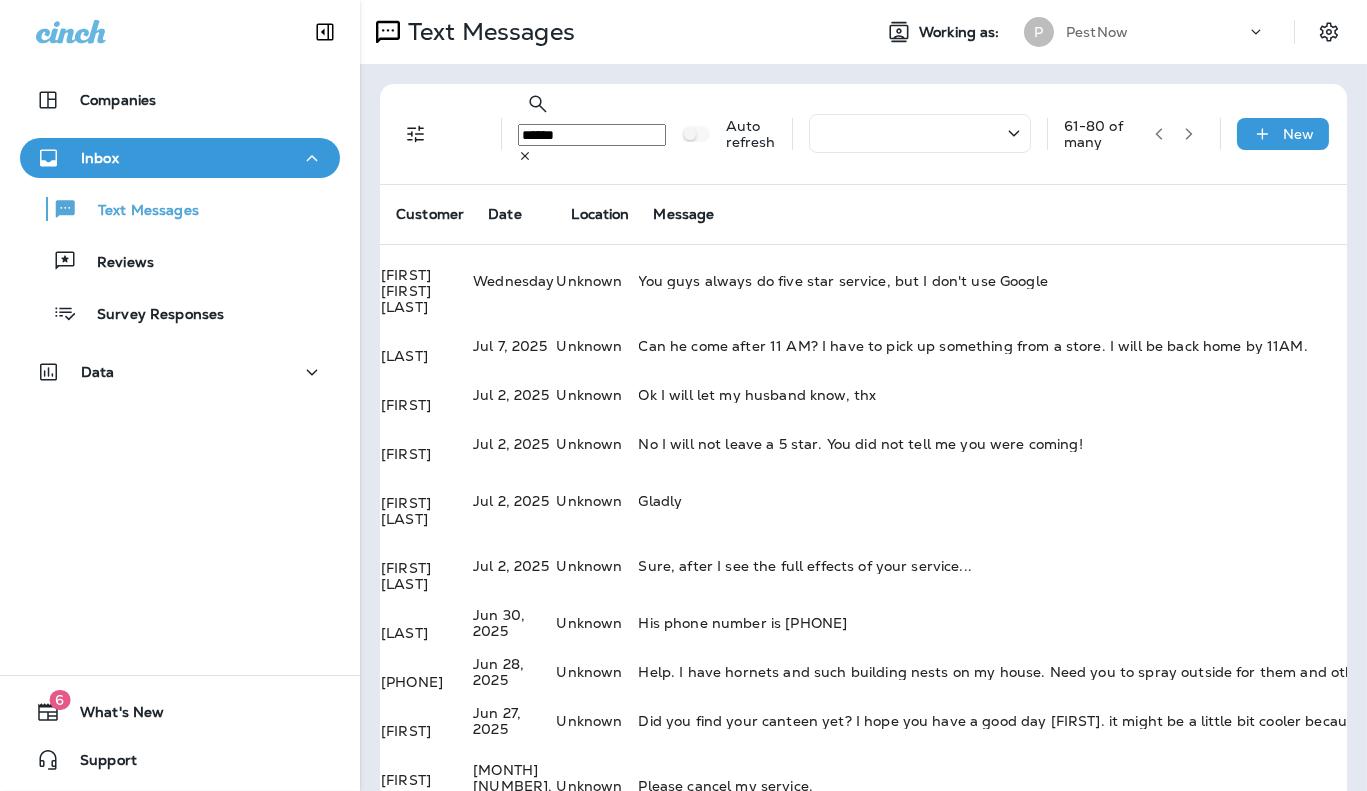 type on "******" 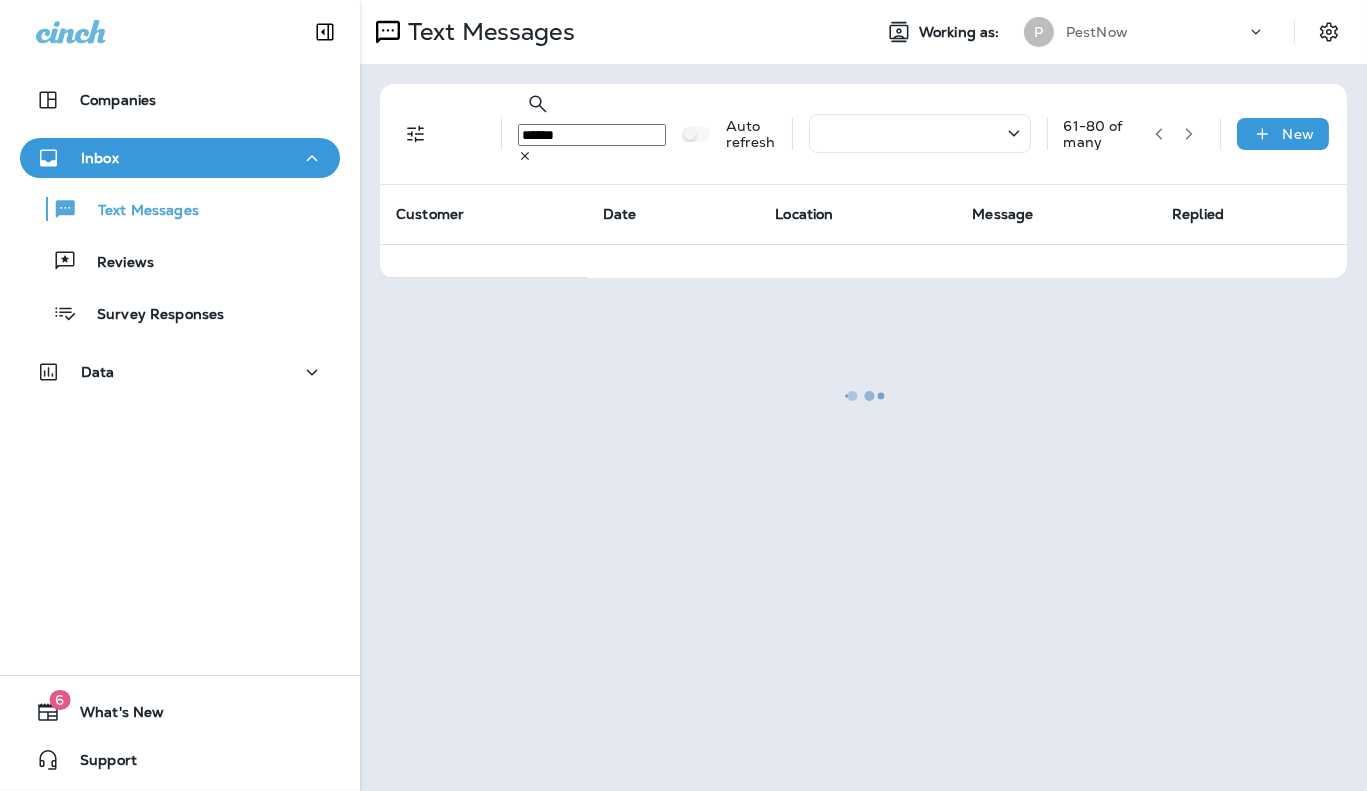 click at bounding box center (863, 395) 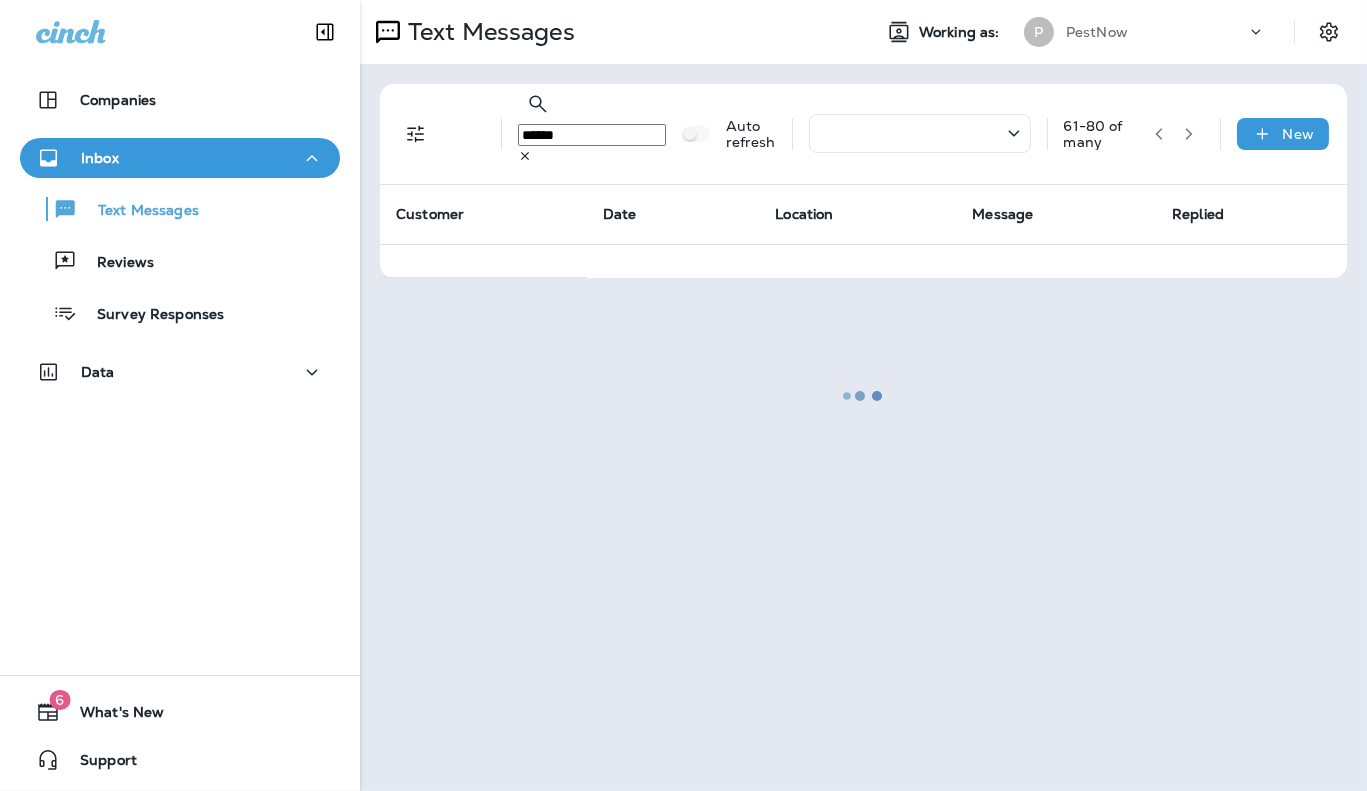 click at bounding box center [863, 395] 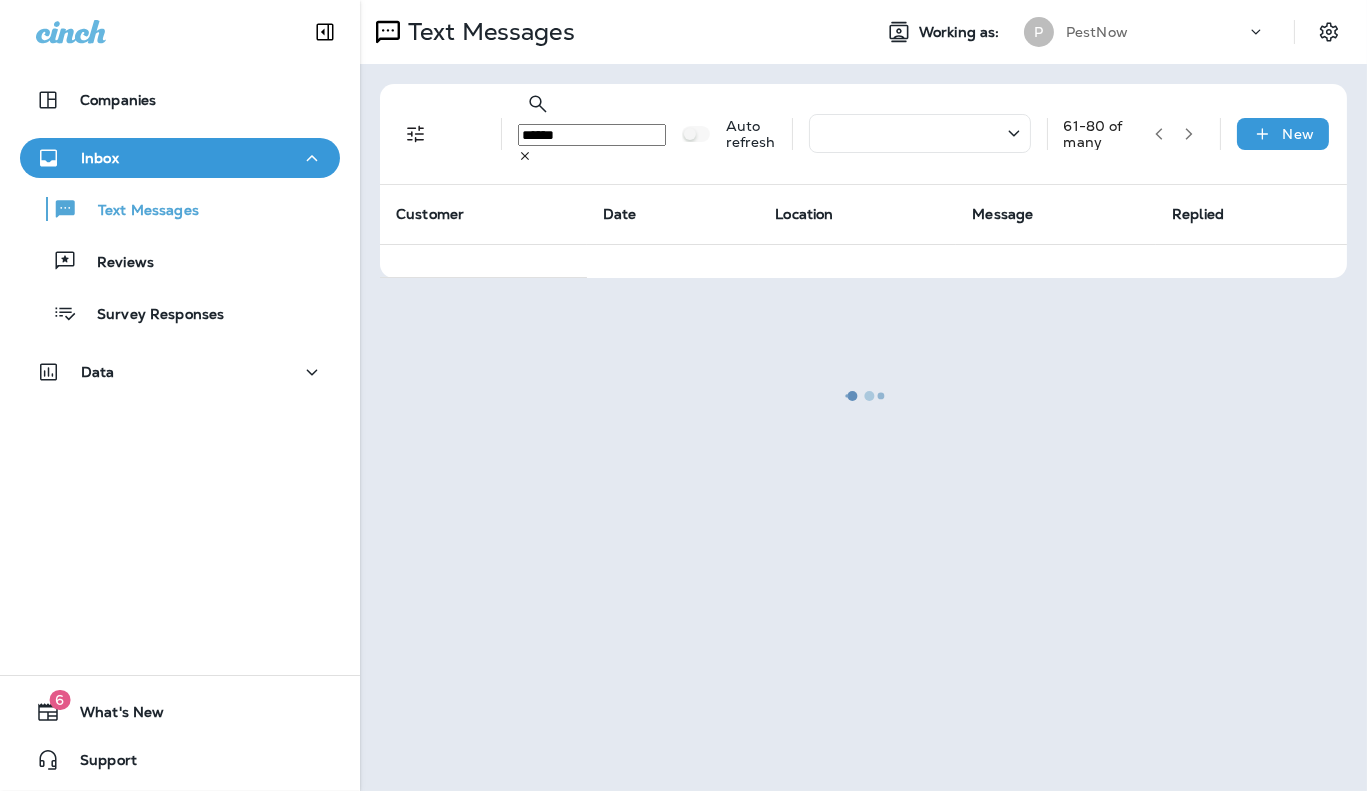 click at bounding box center (863, 395) 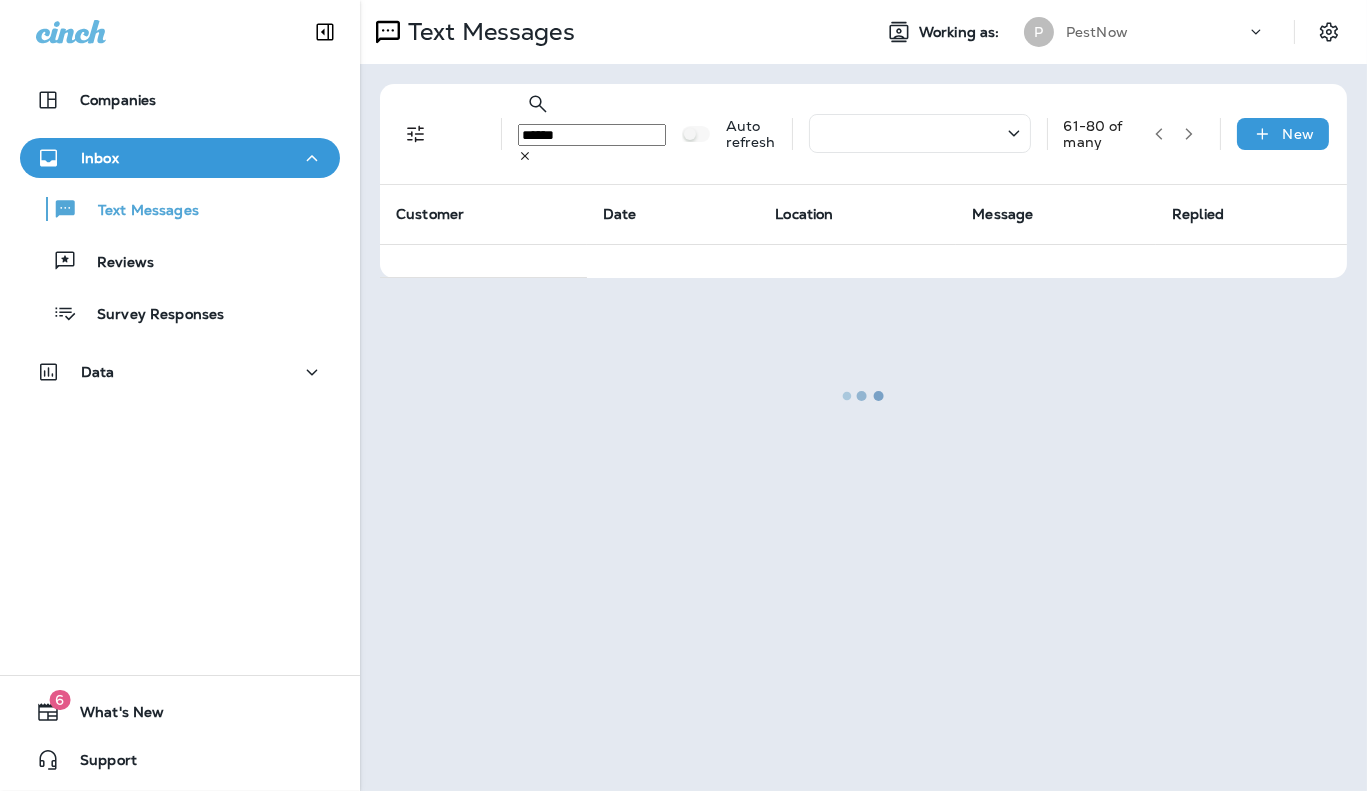 click at bounding box center [863, 395] 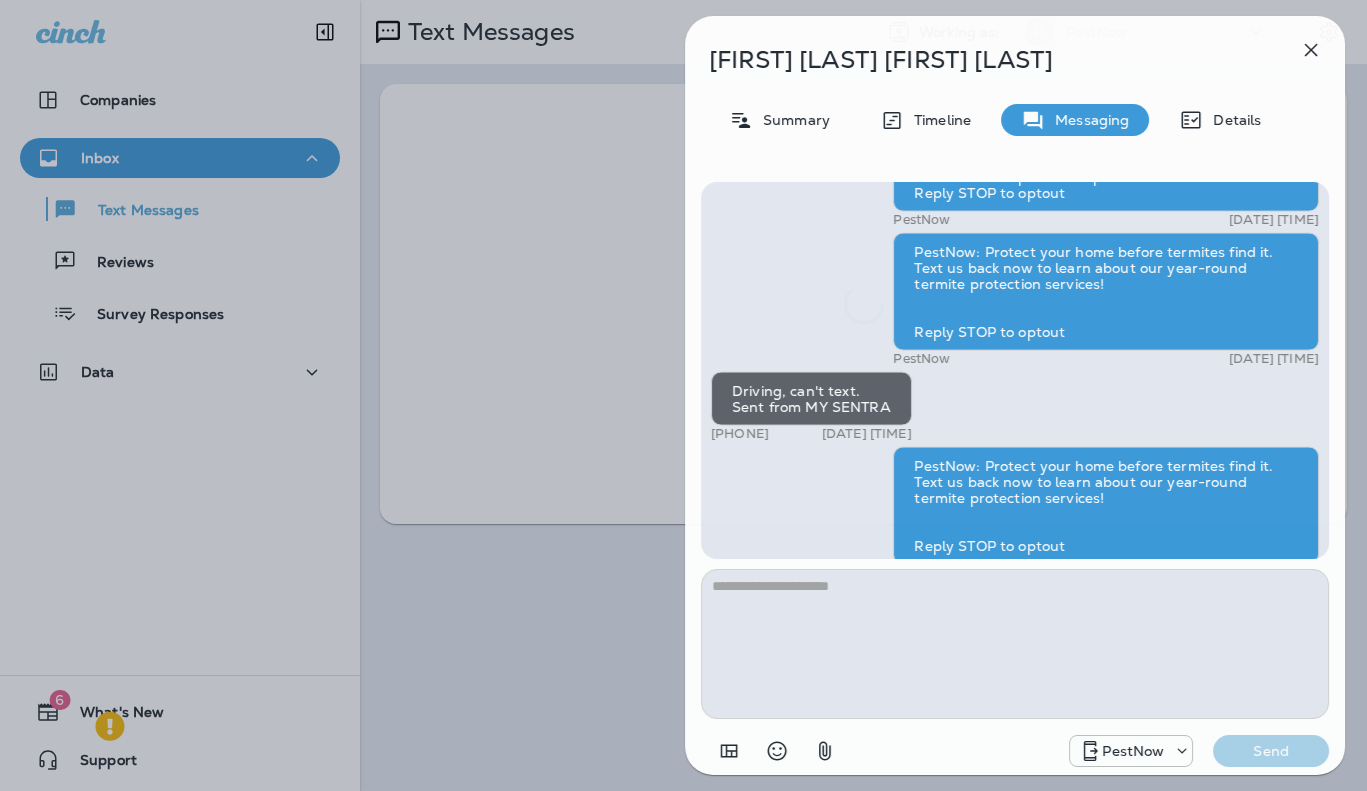 scroll, scrollTop: 0, scrollLeft: 0, axis: both 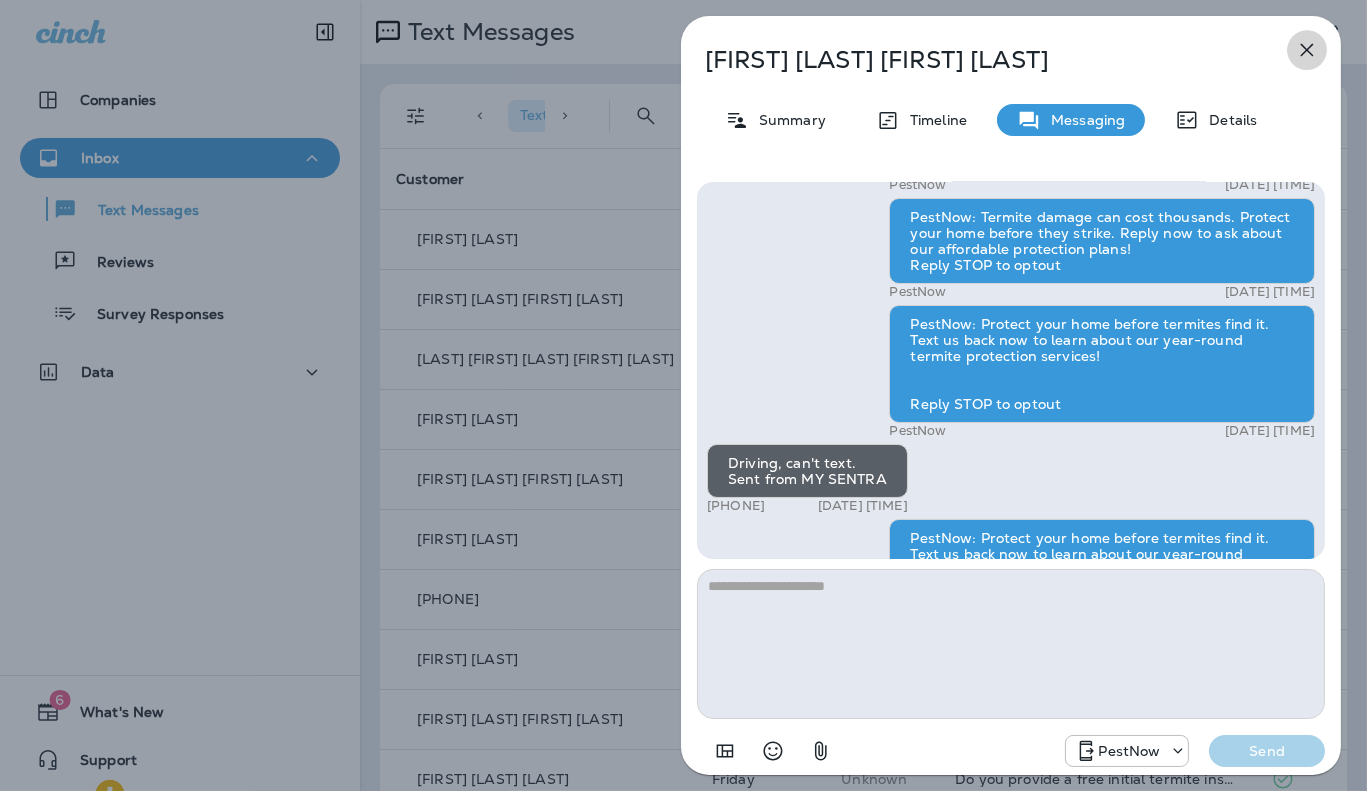 click 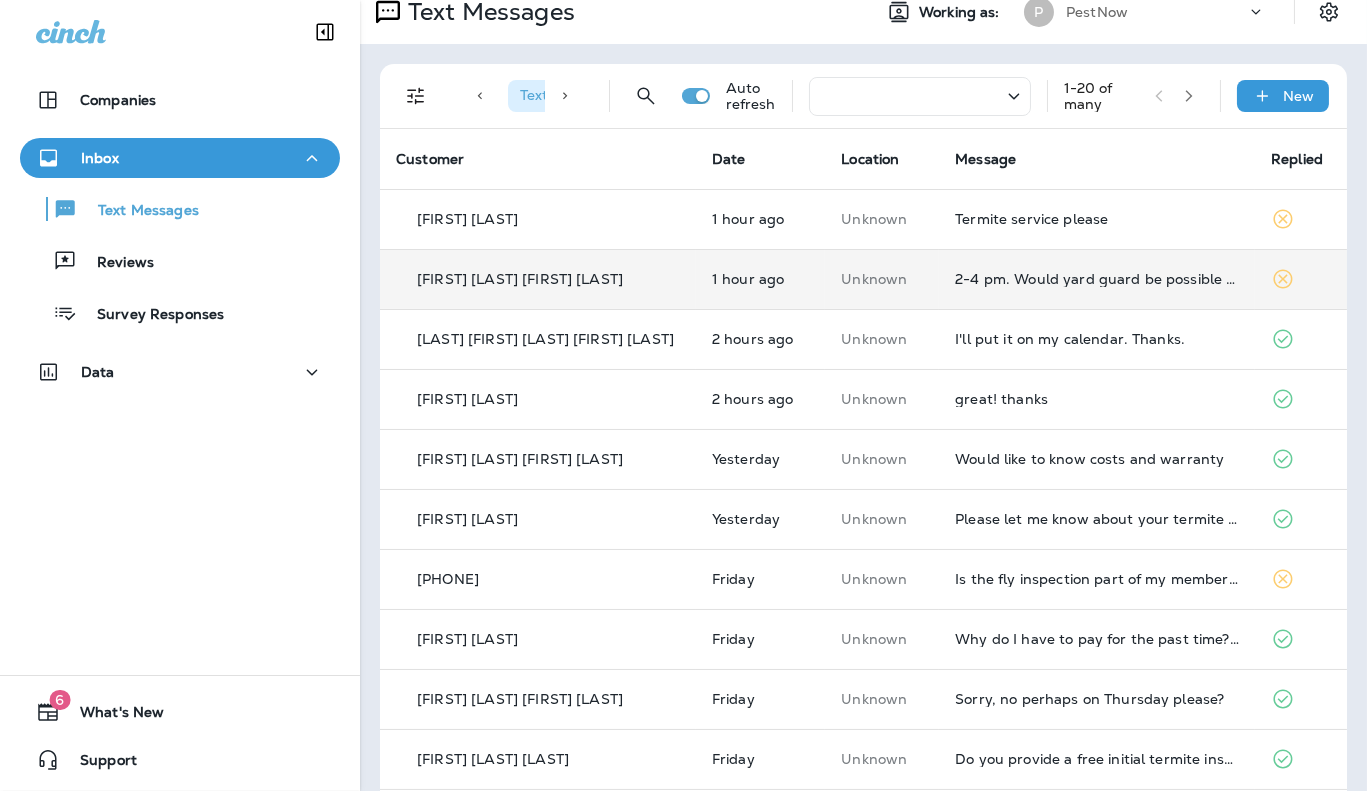 scroll, scrollTop: 0, scrollLeft: 0, axis: both 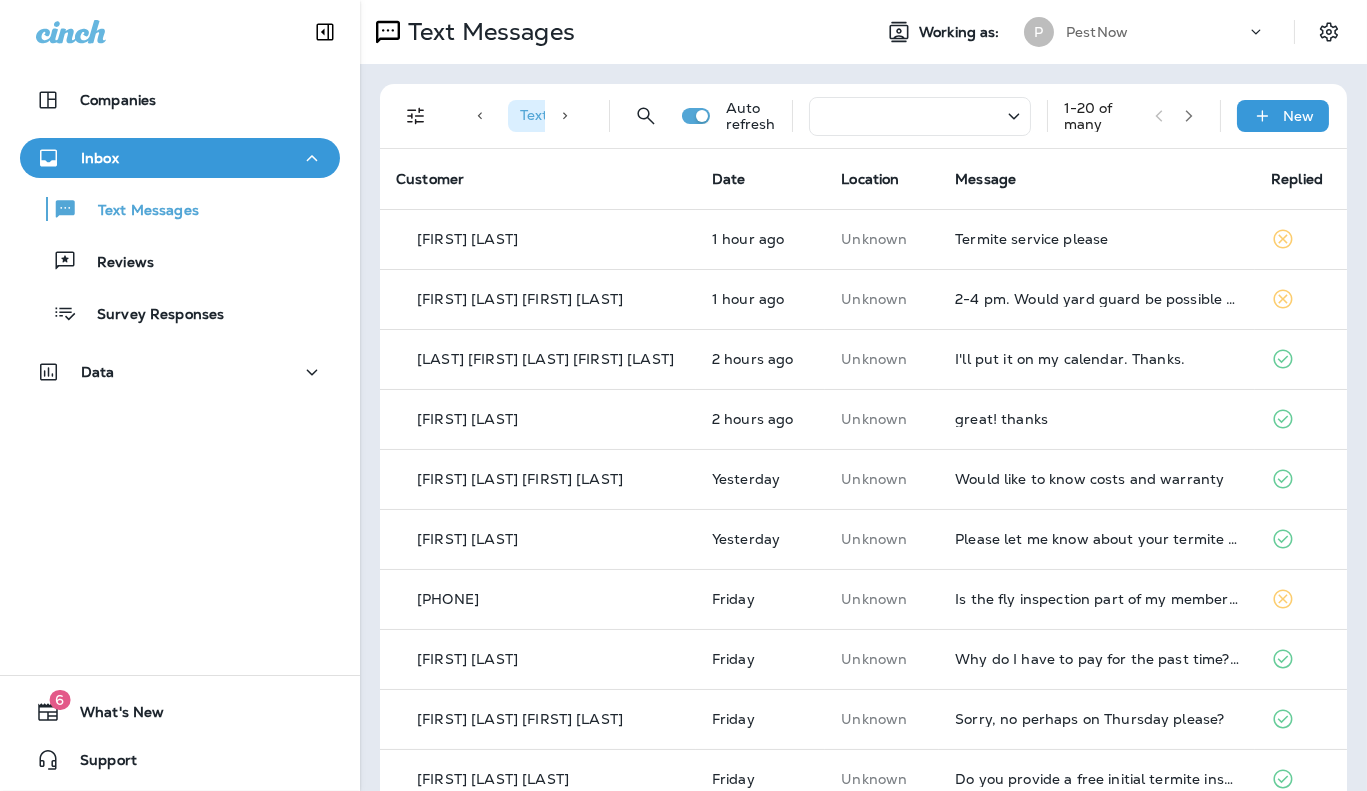 click 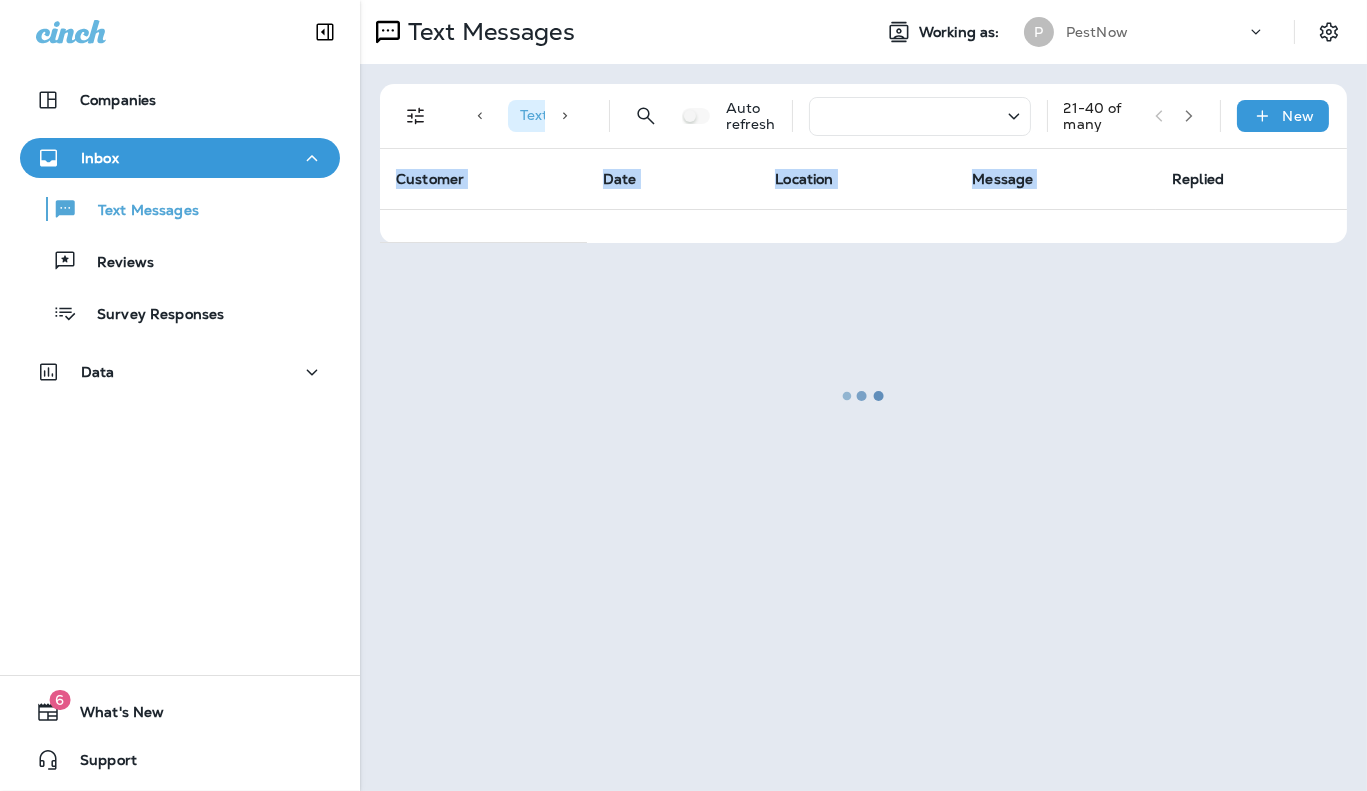 click at bounding box center (863, 395) 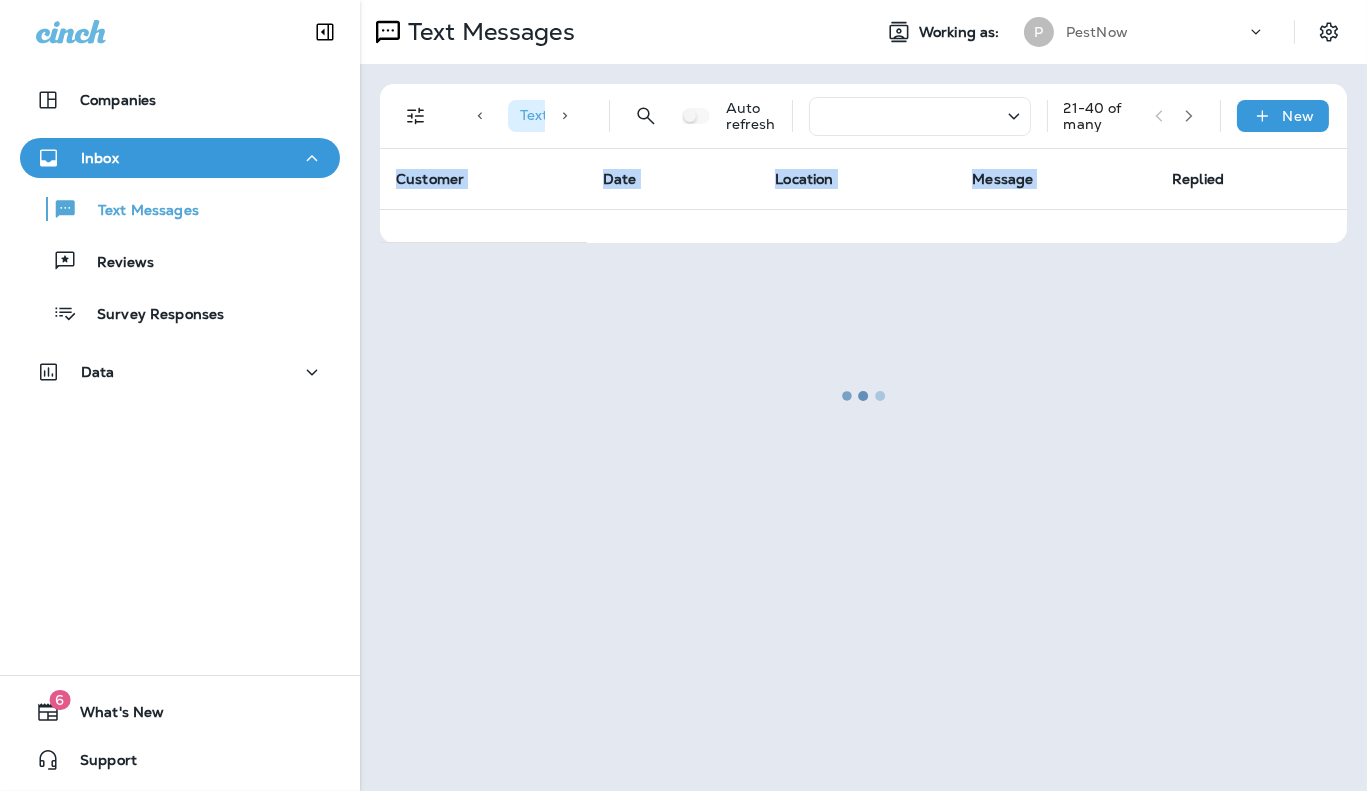 click at bounding box center (863, 395) 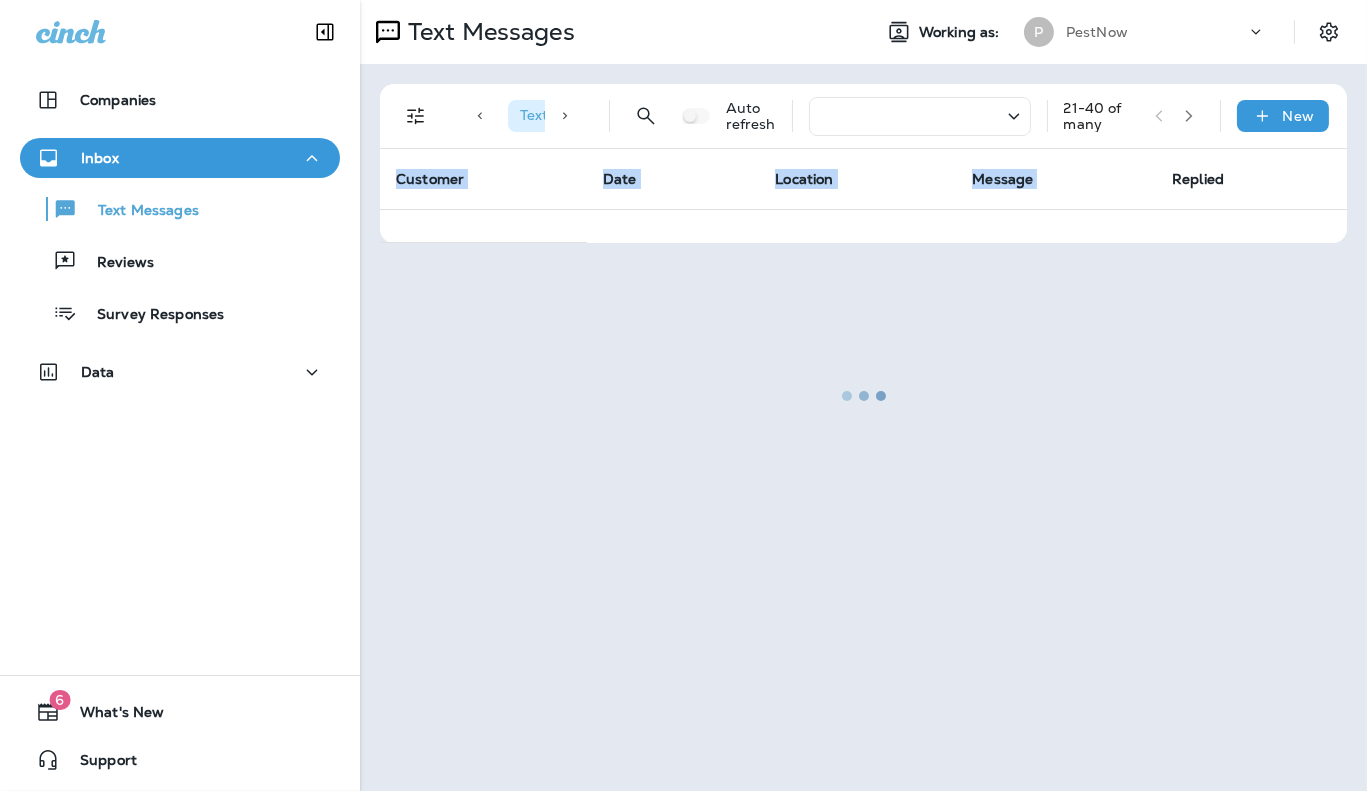 click at bounding box center [863, 395] 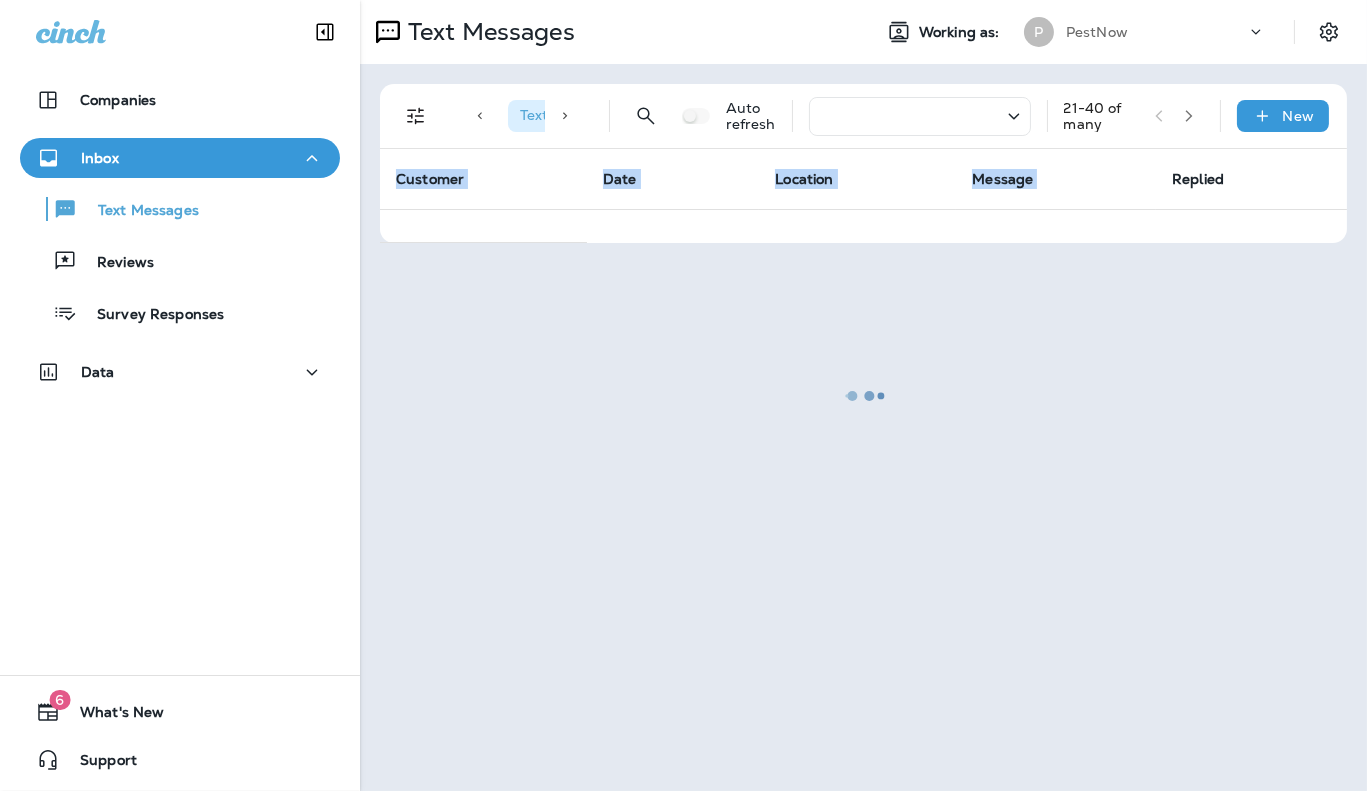click at bounding box center (863, 395) 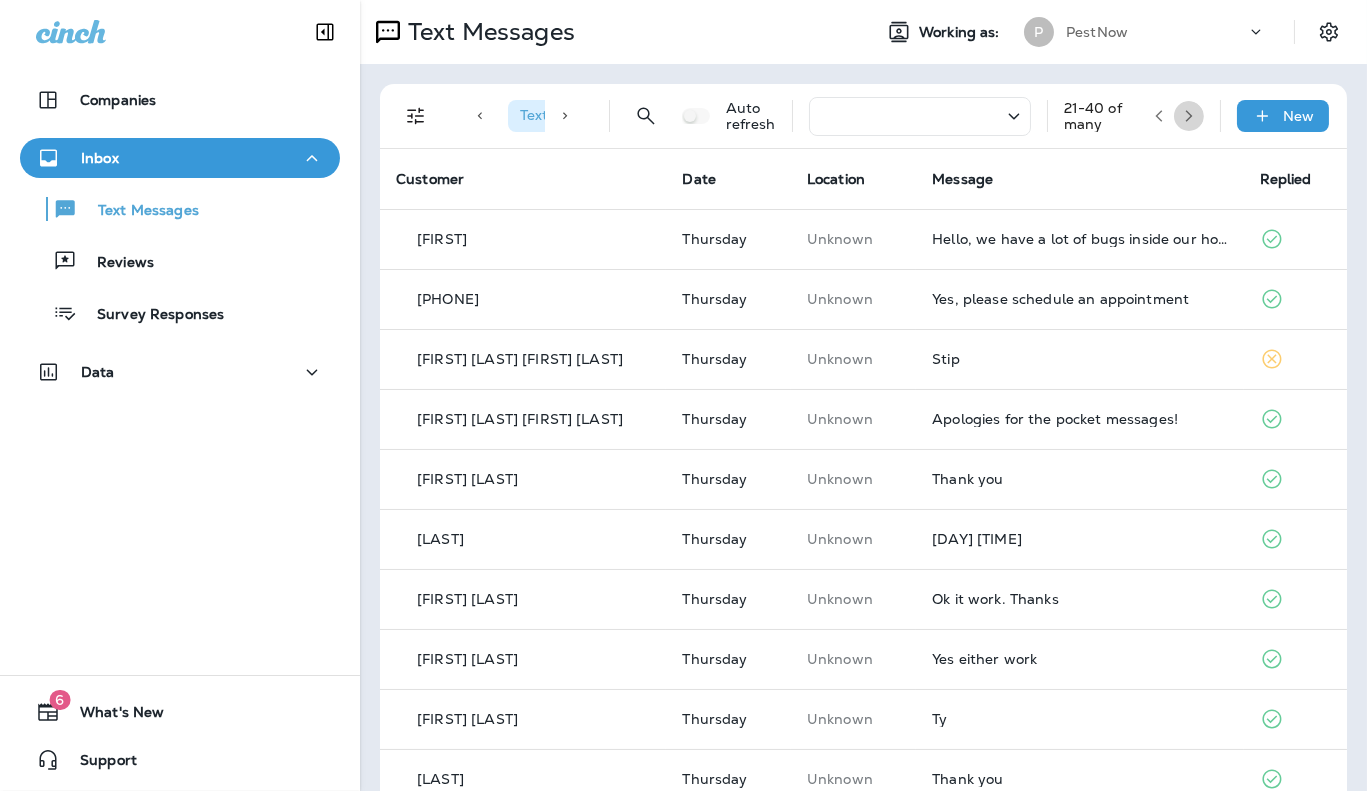 click at bounding box center (1189, 116) 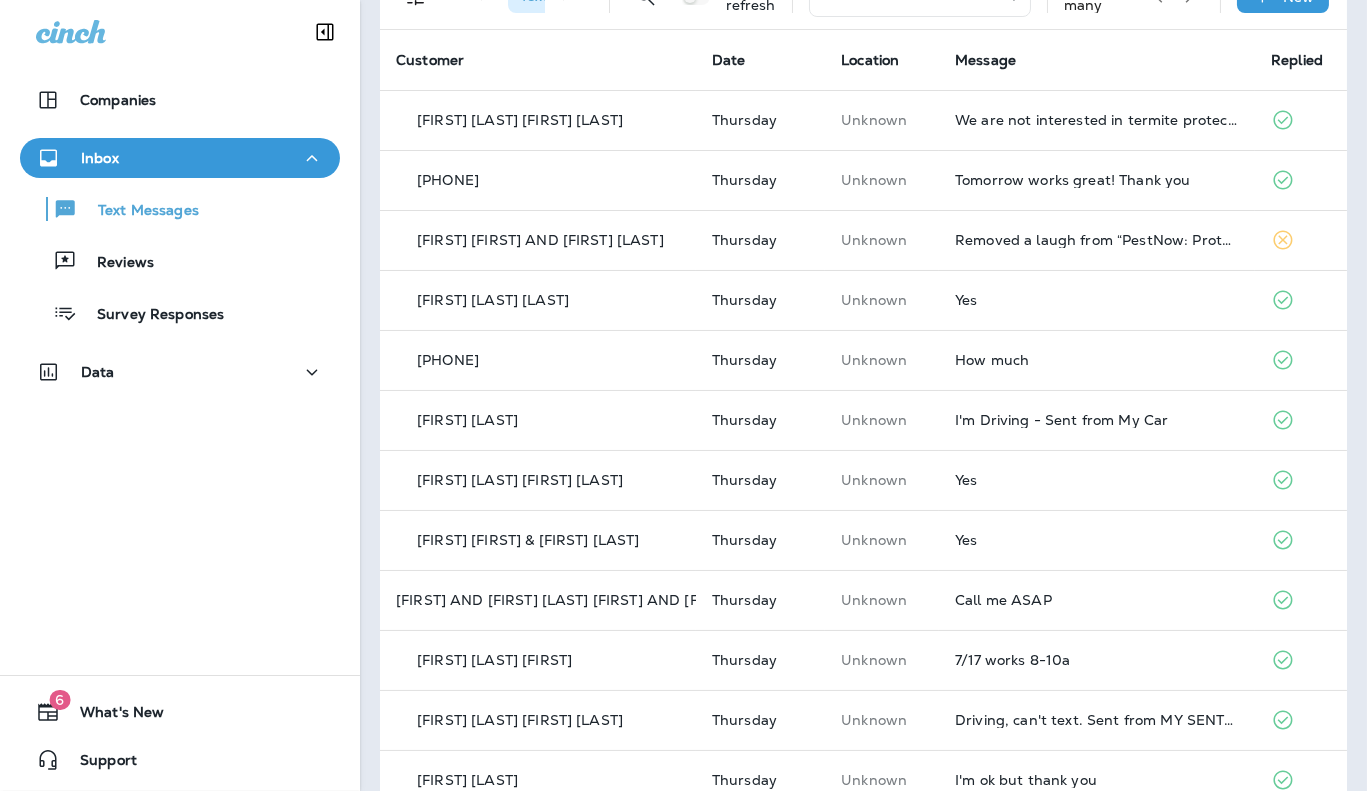 scroll, scrollTop: 0, scrollLeft: 0, axis: both 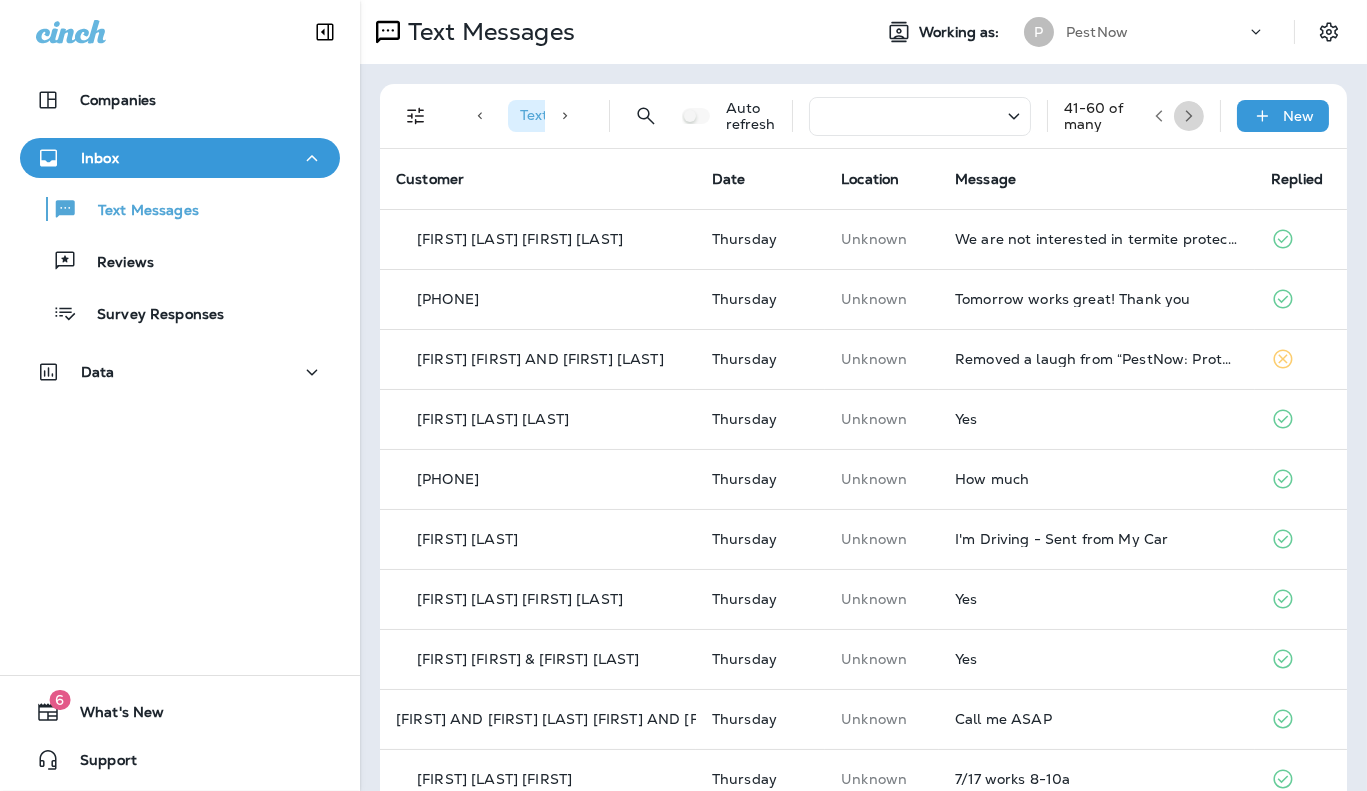 click 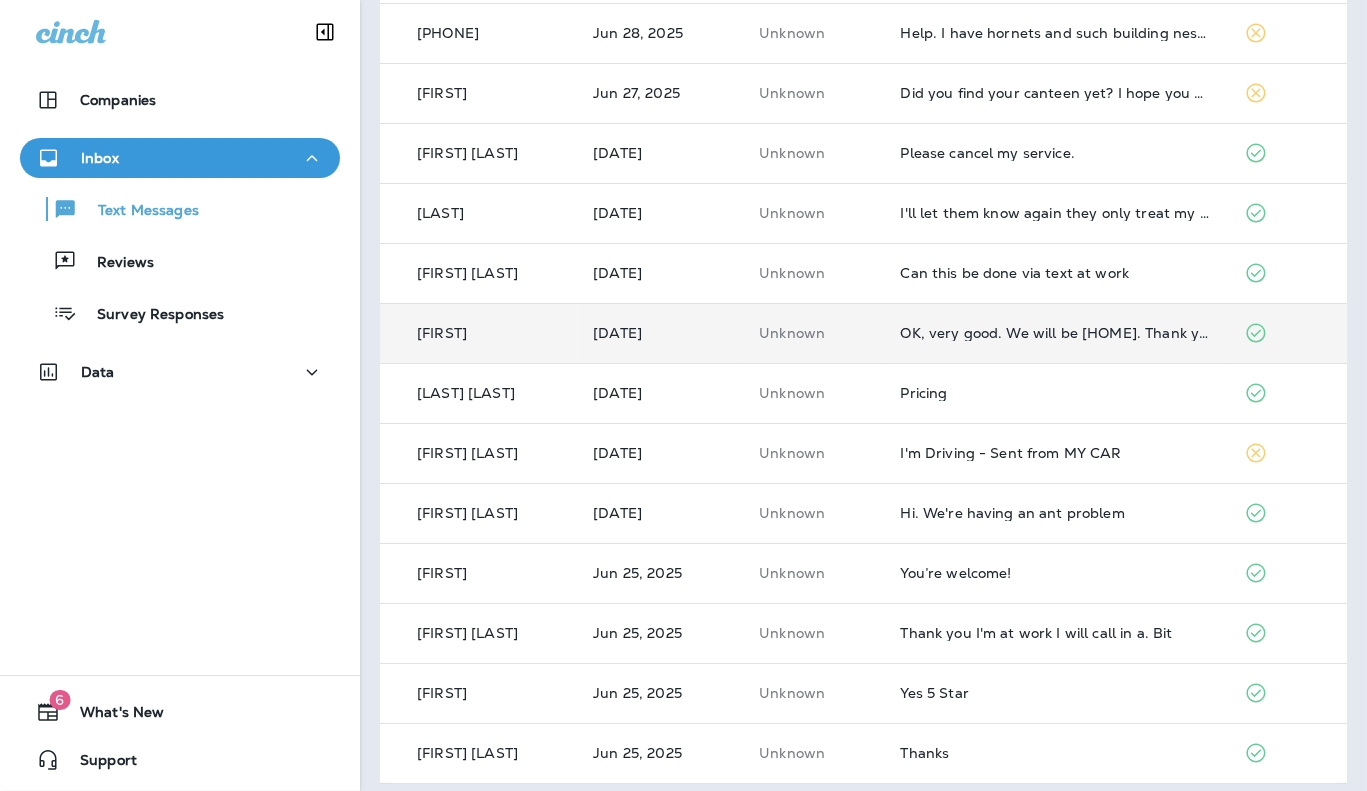 scroll, scrollTop: 638, scrollLeft: 0, axis: vertical 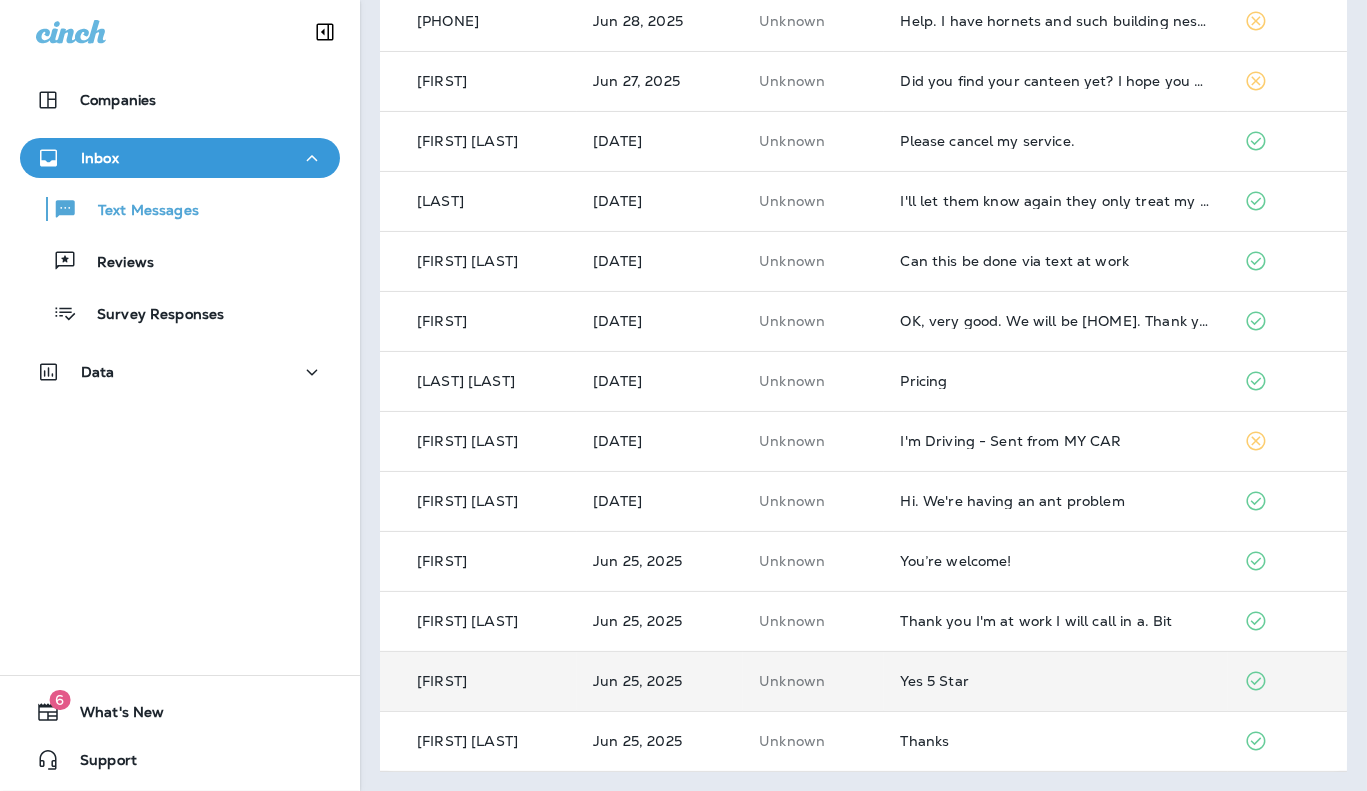 click on "Yes 5 Star" at bounding box center [1055, 681] 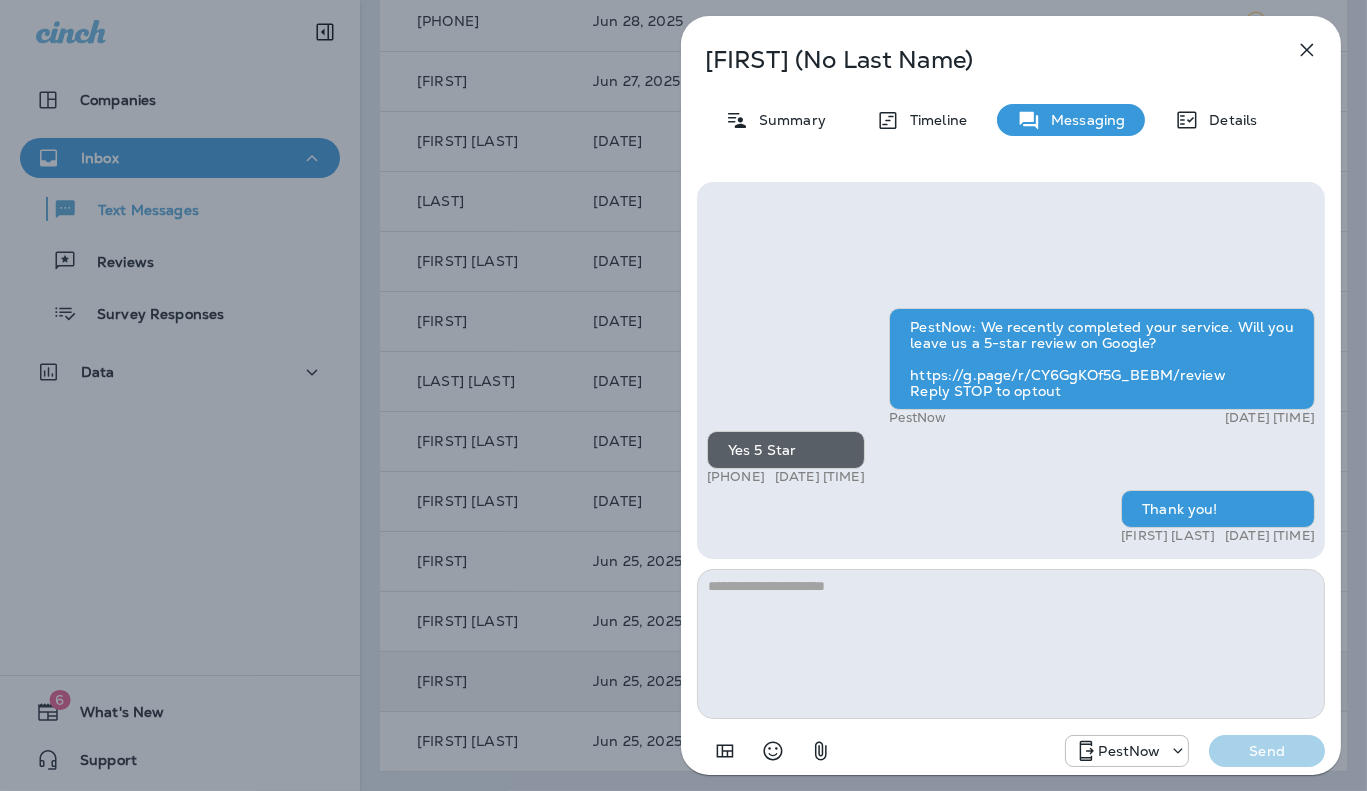 click on "PestNow: We recently completed your service. Will you leave us a 5-star review on Google?
https://g.page/r/CY6GgKOf5G_BEBM/review
Reply STOP to optout" at bounding box center (1102, 359) 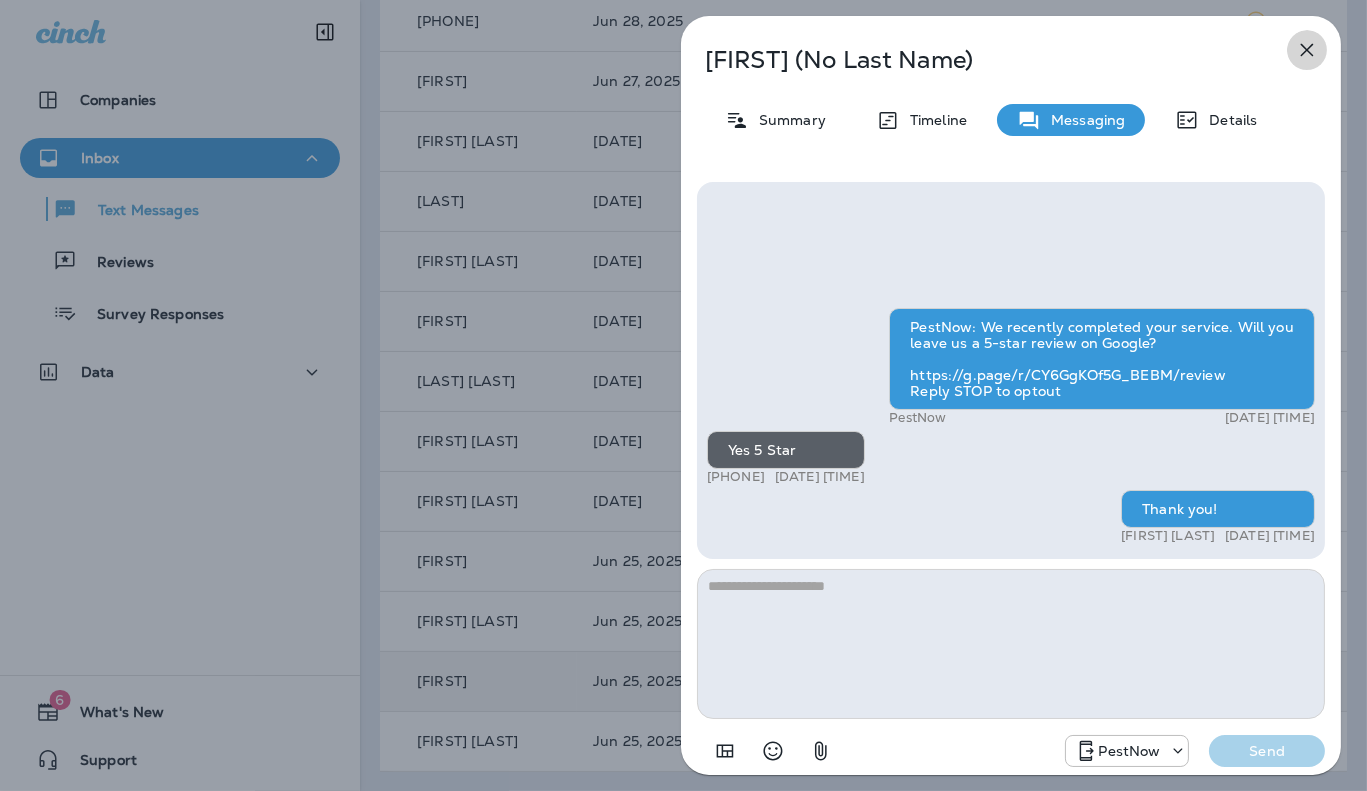 click 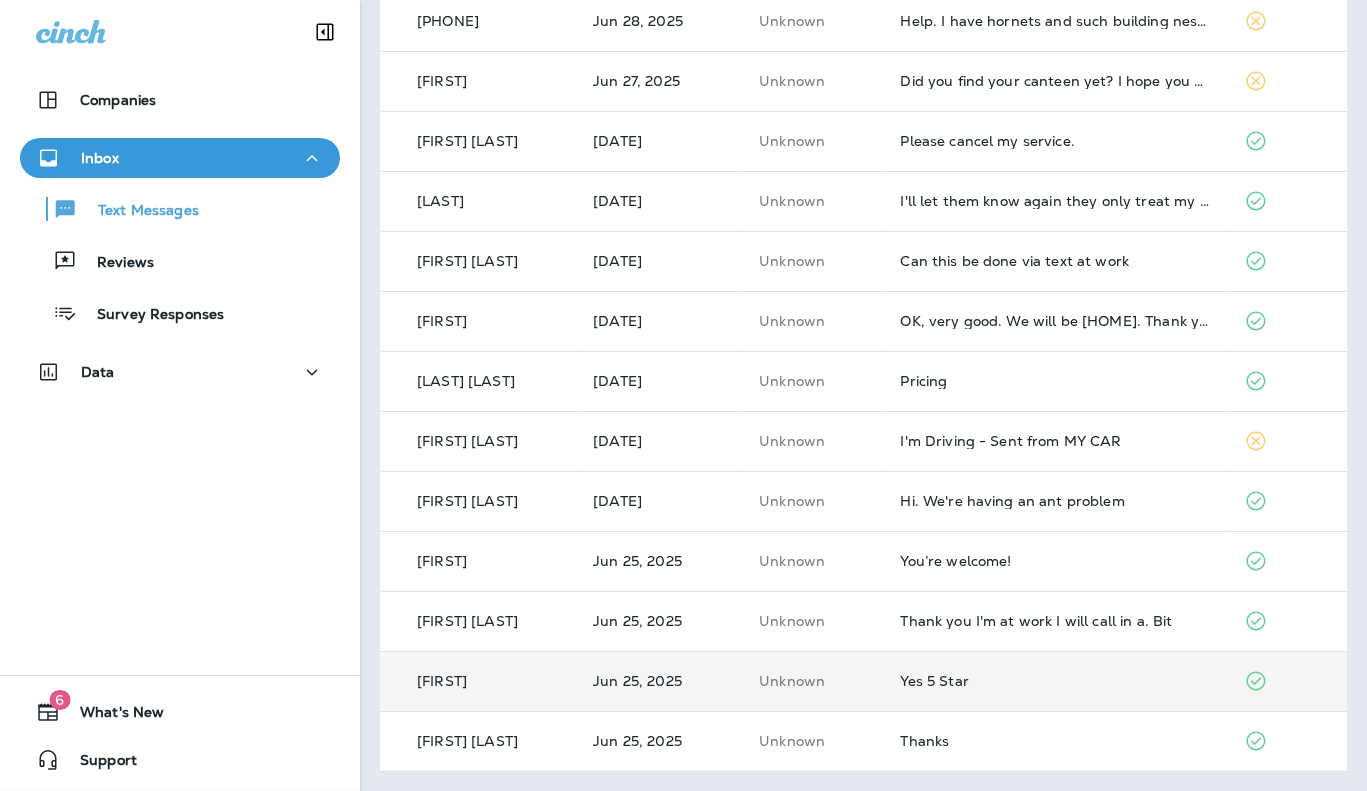 click on "Yes 5 Star" at bounding box center (1055, 681) 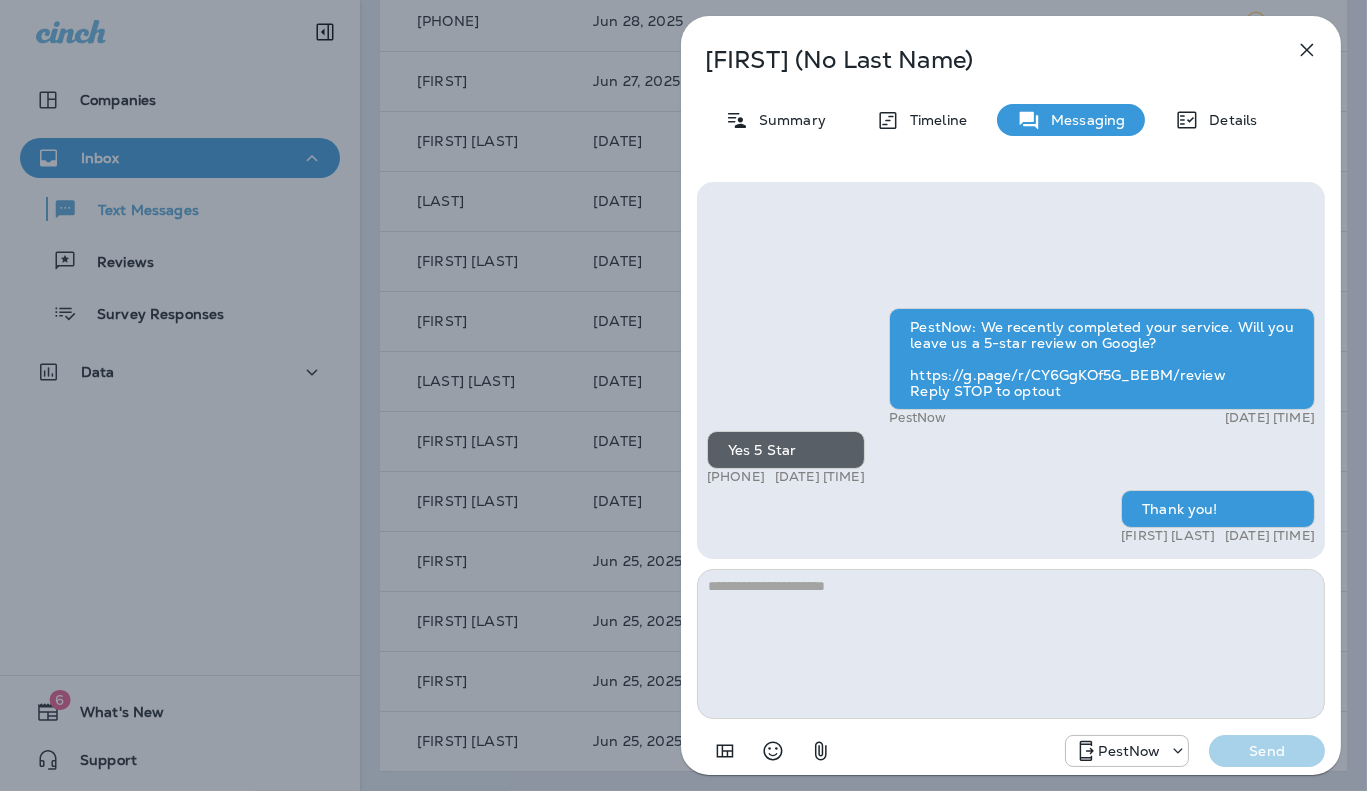 click 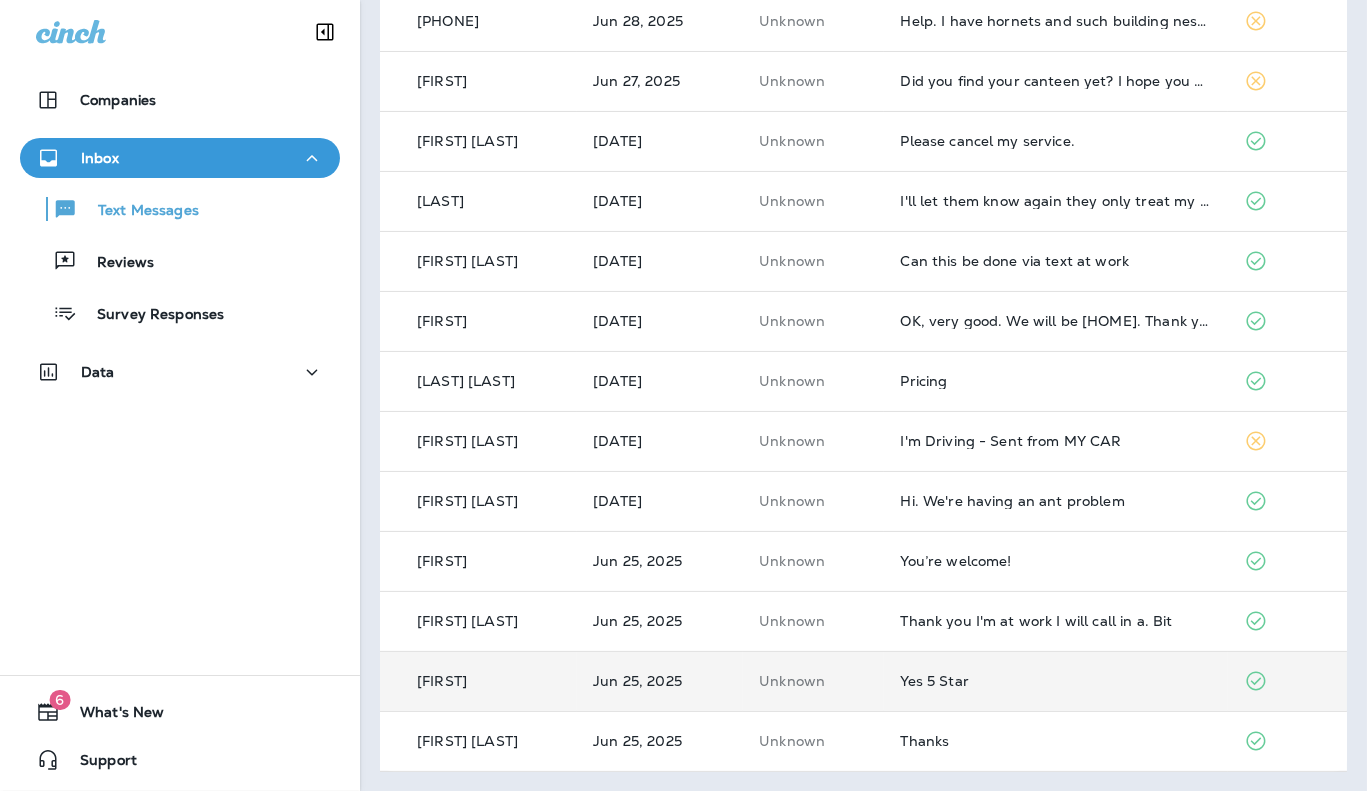 click on "Yes 5 Star" at bounding box center (1055, 681) 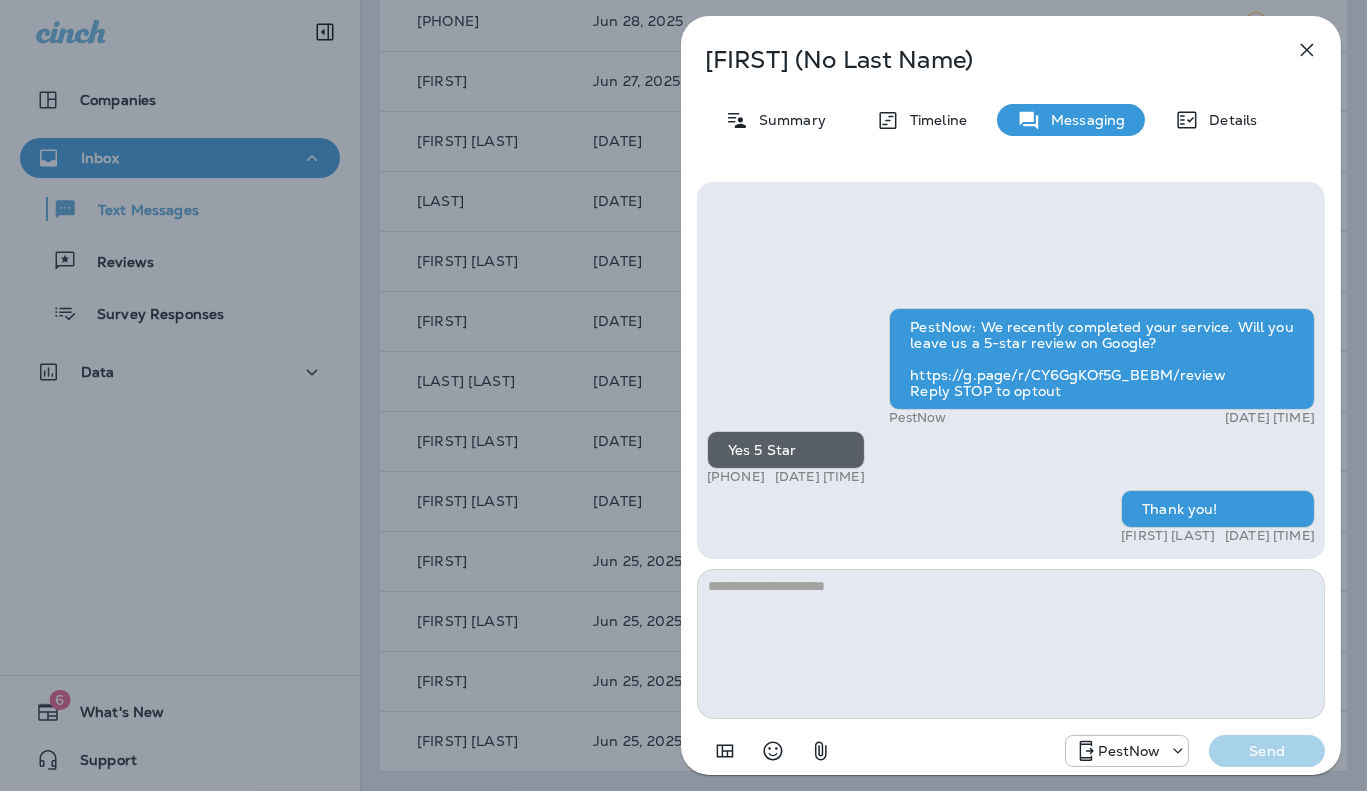 click 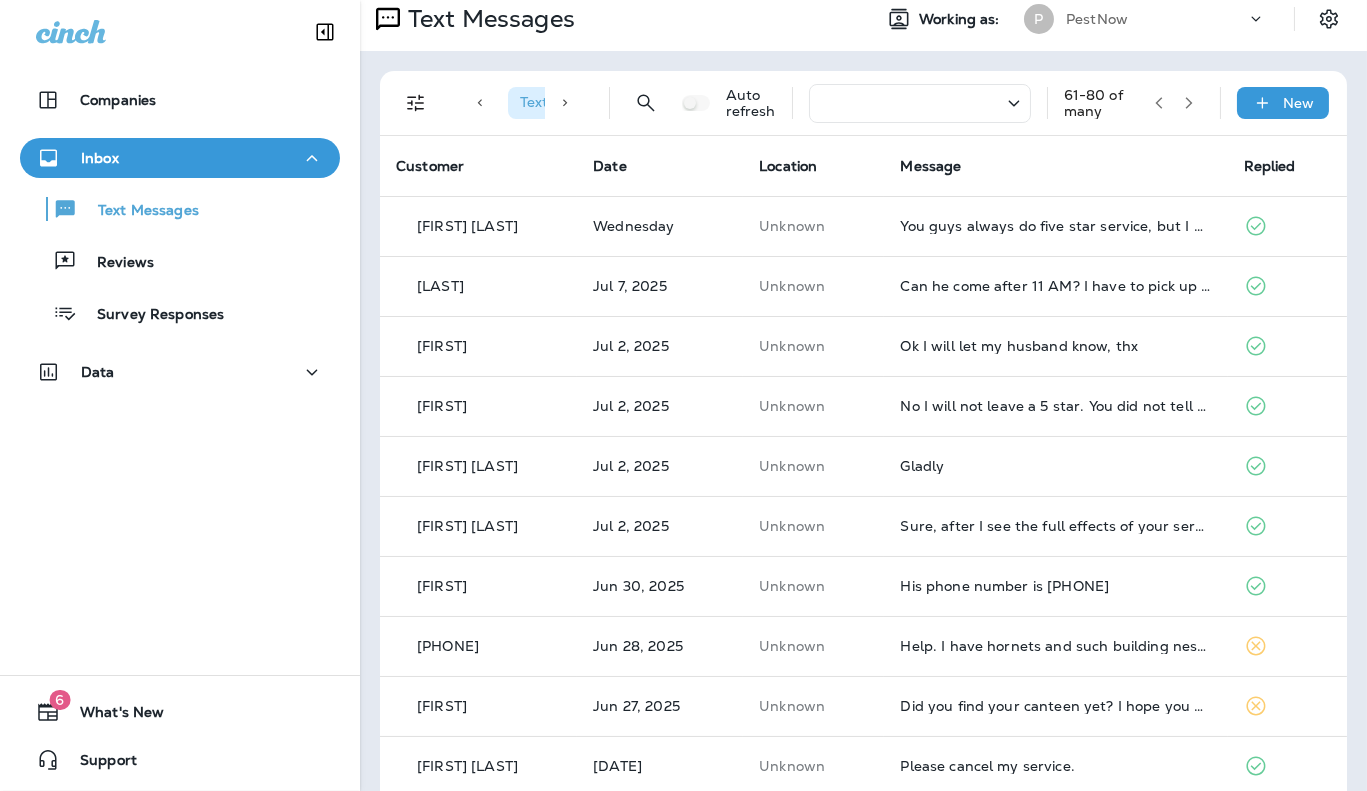 scroll, scrollTop: 0, scrollLeft: 0, axis: both 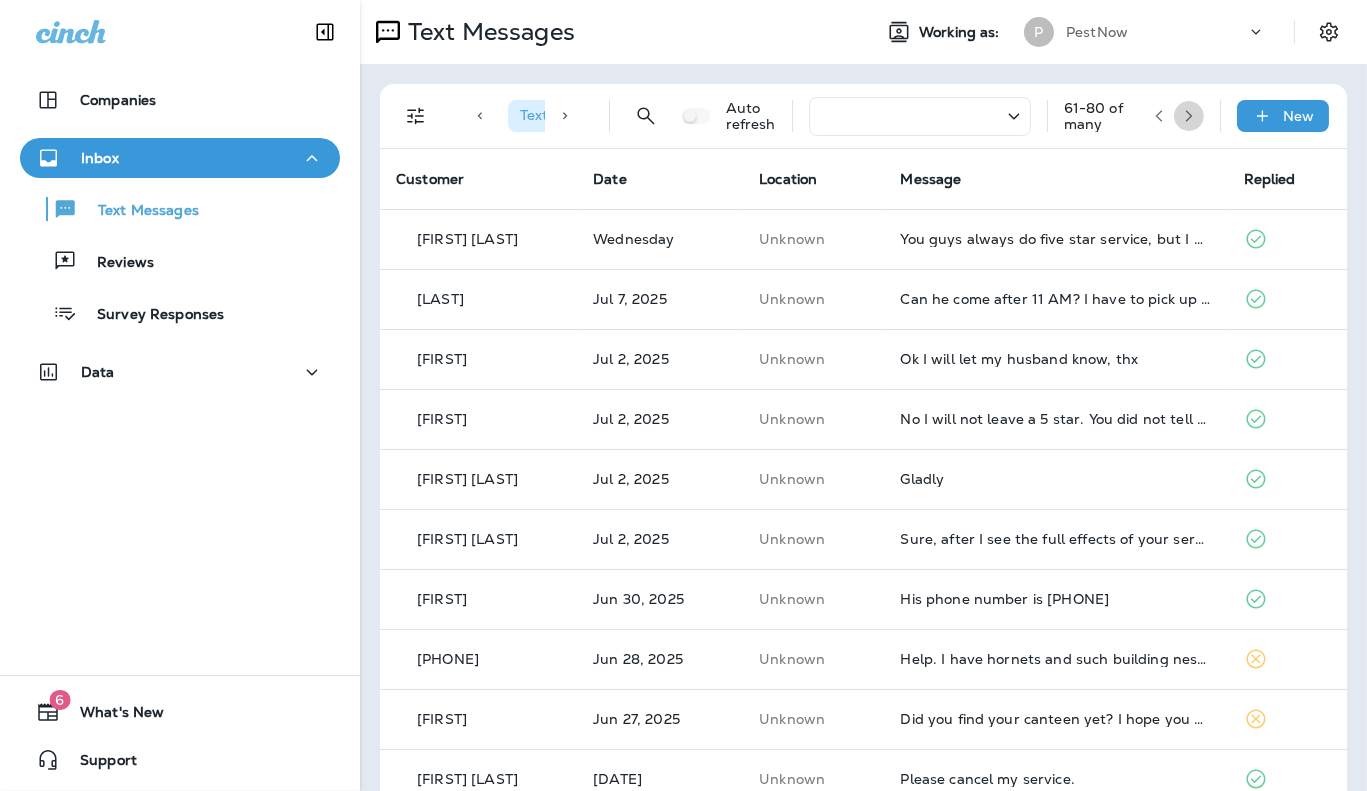 click 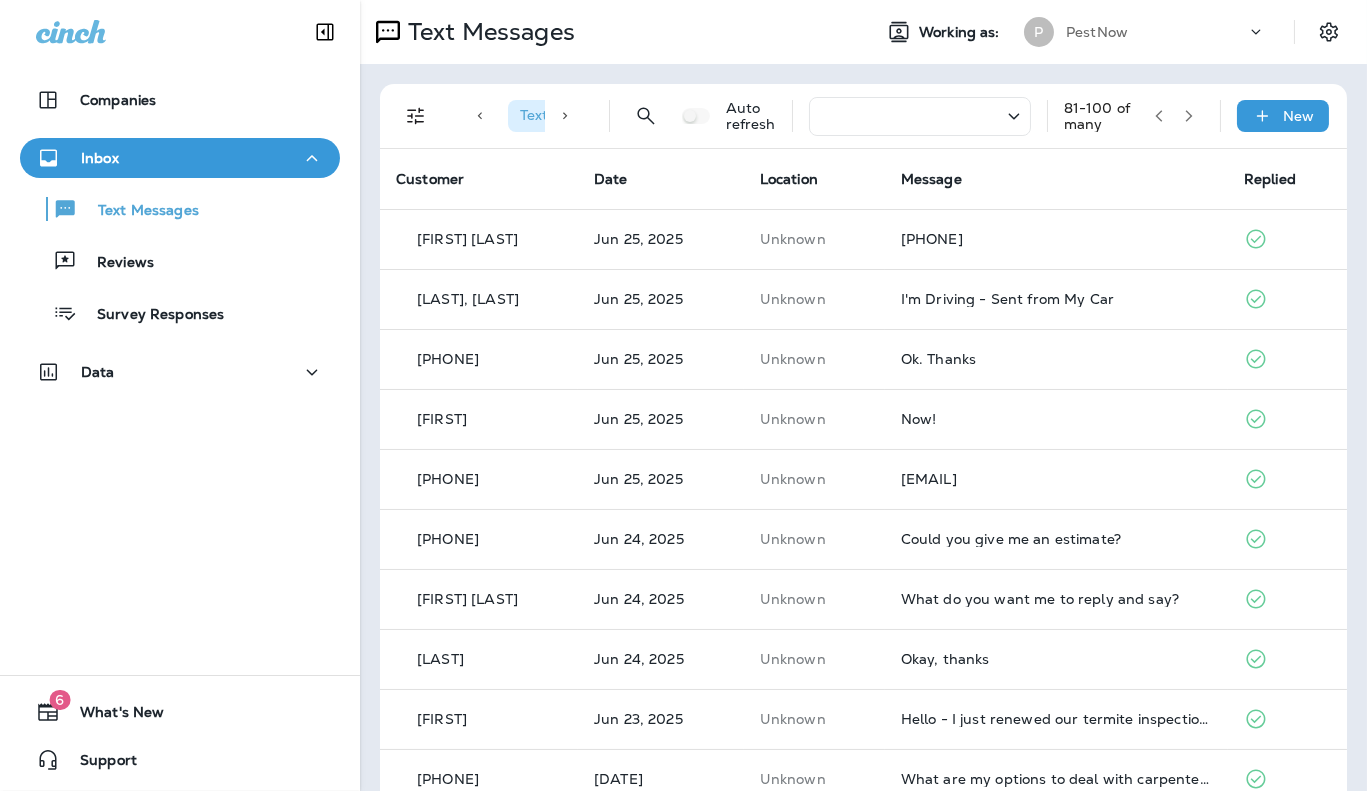 click 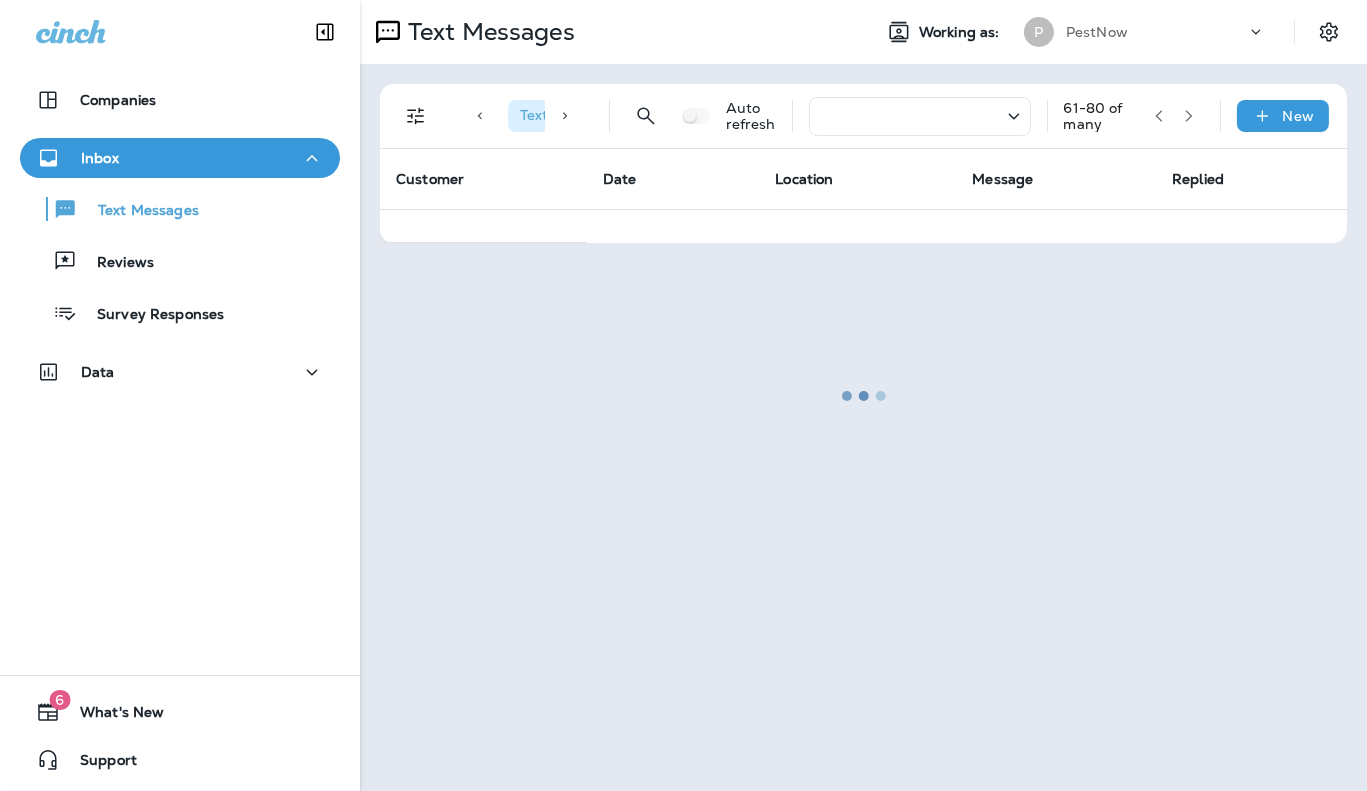 click at bounding box center [863, 395] 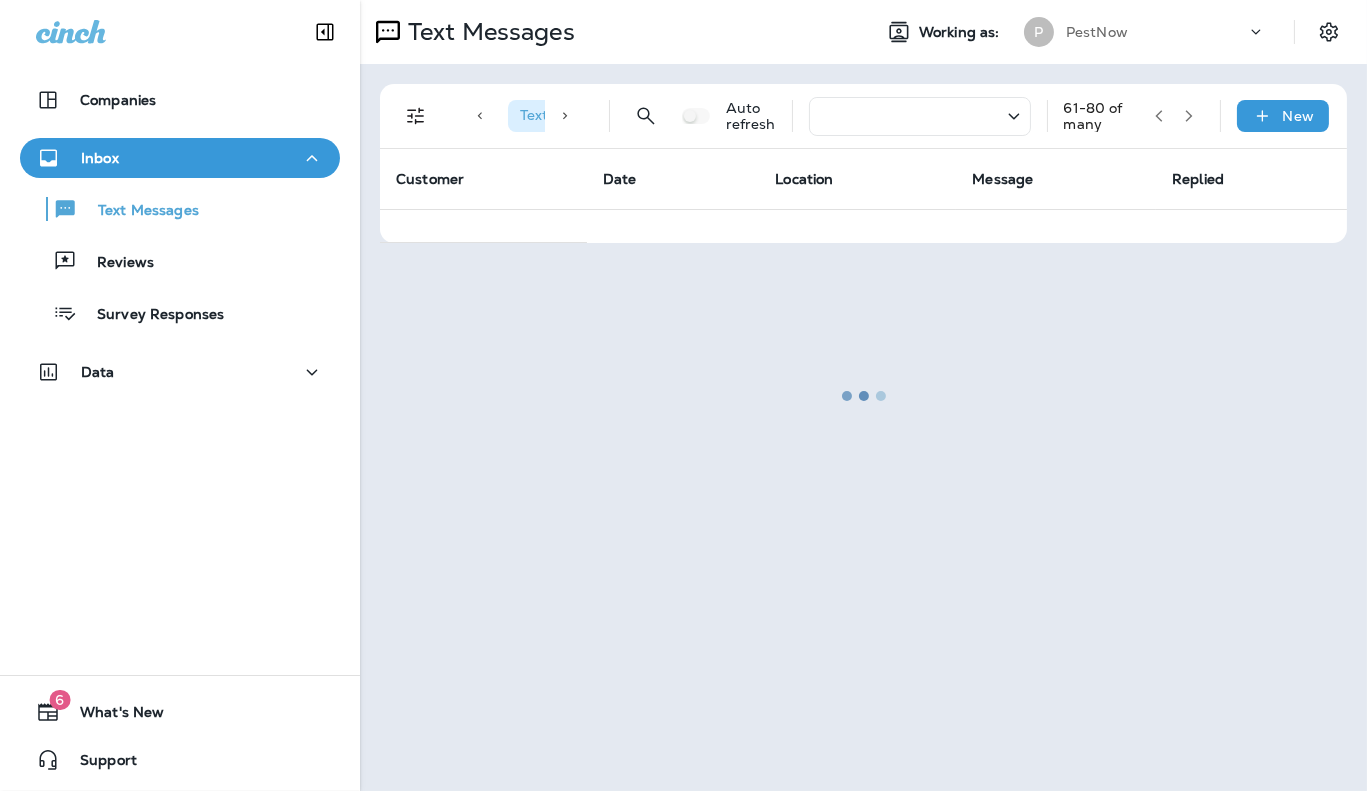 click at bounding box center (863, 395) 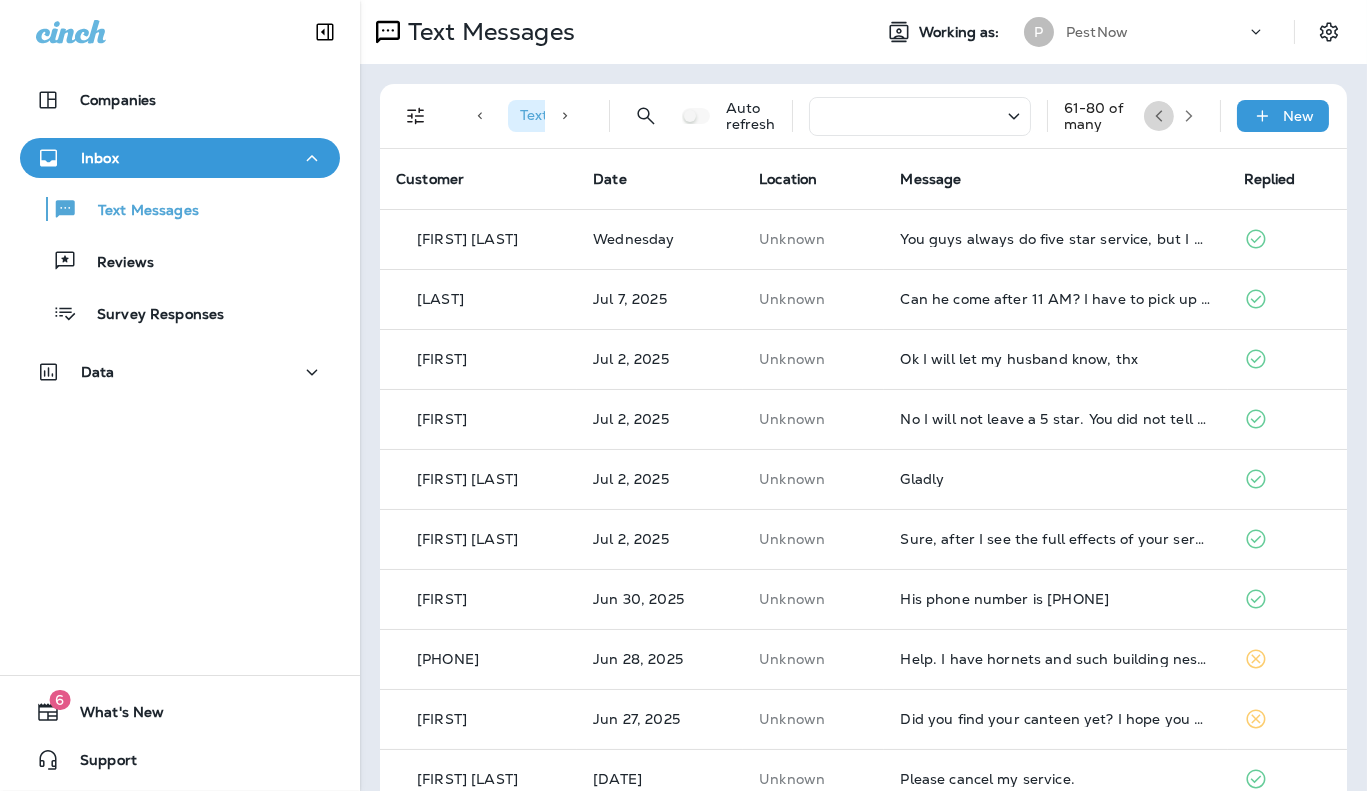 click 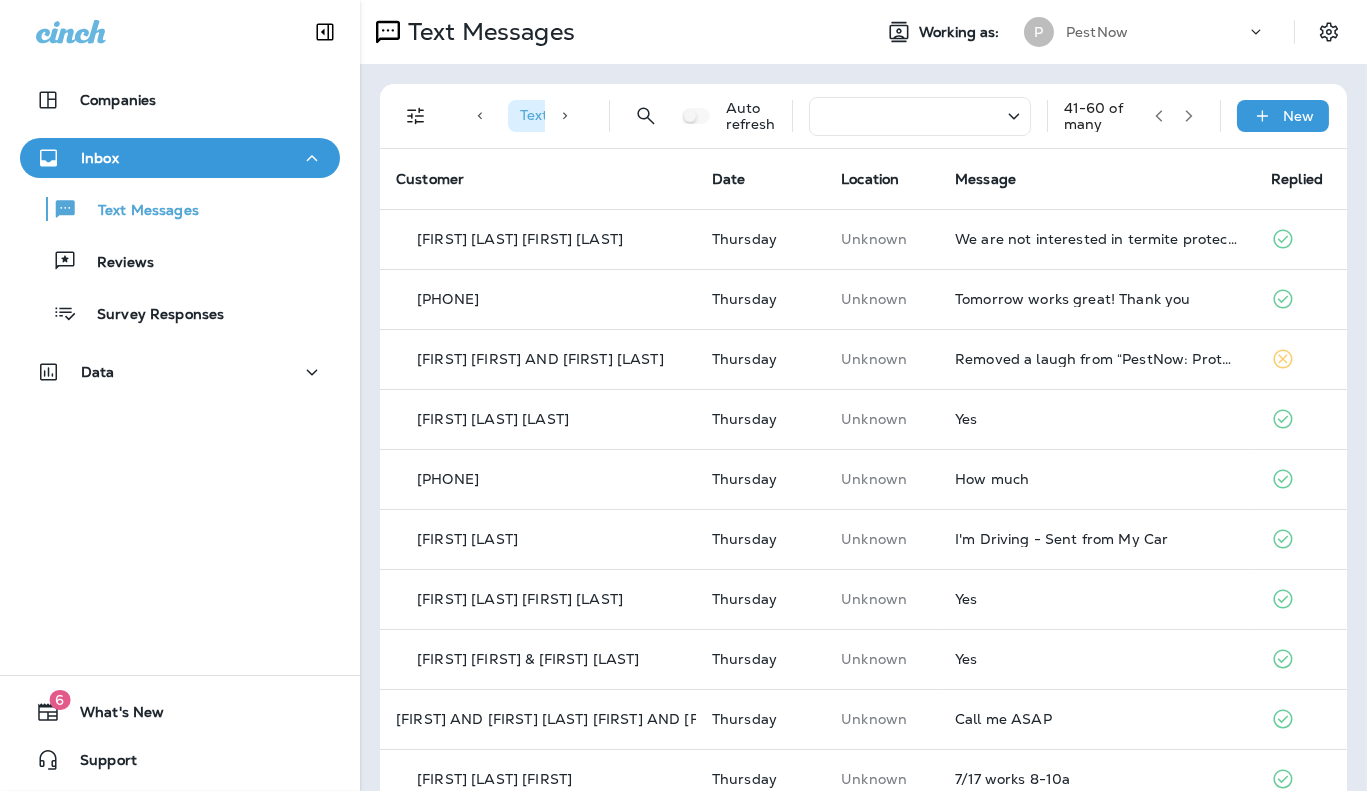 click 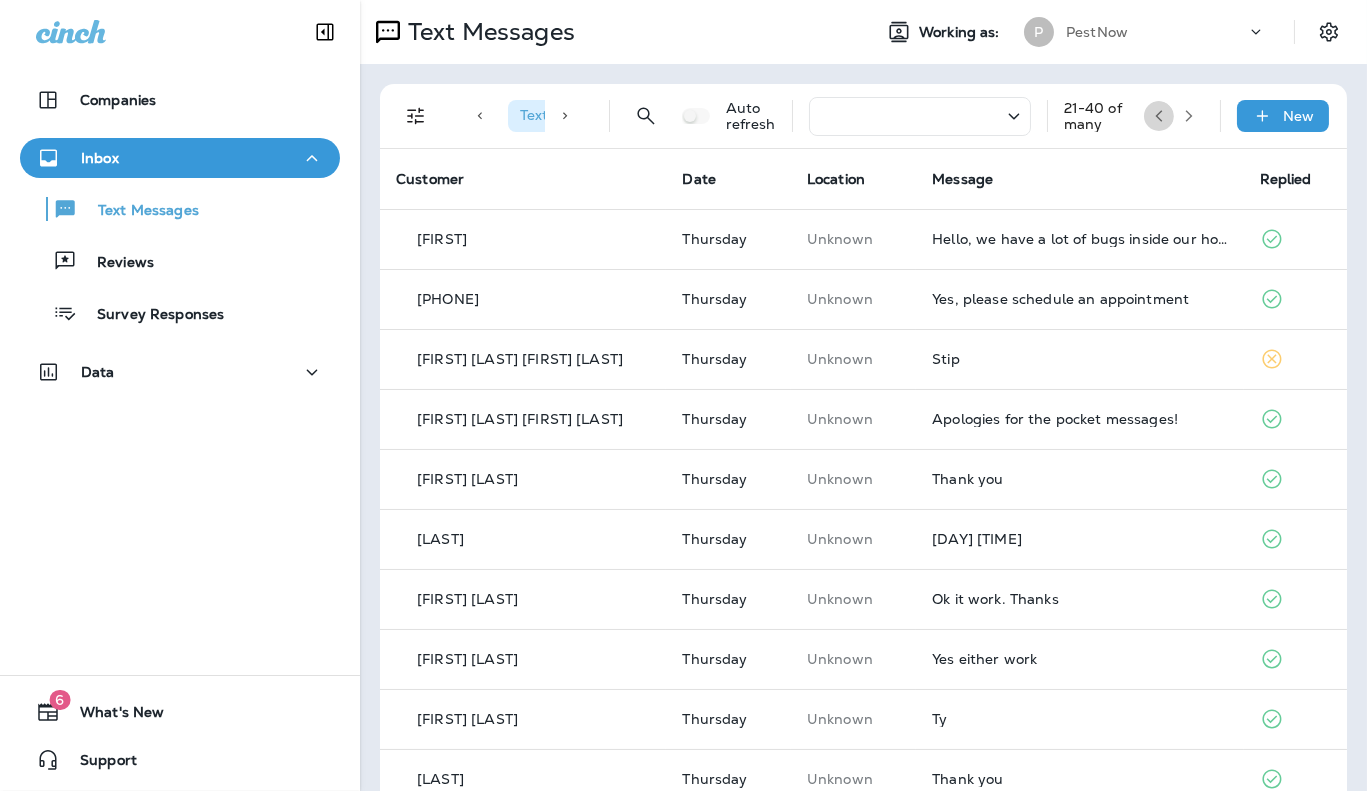 click 